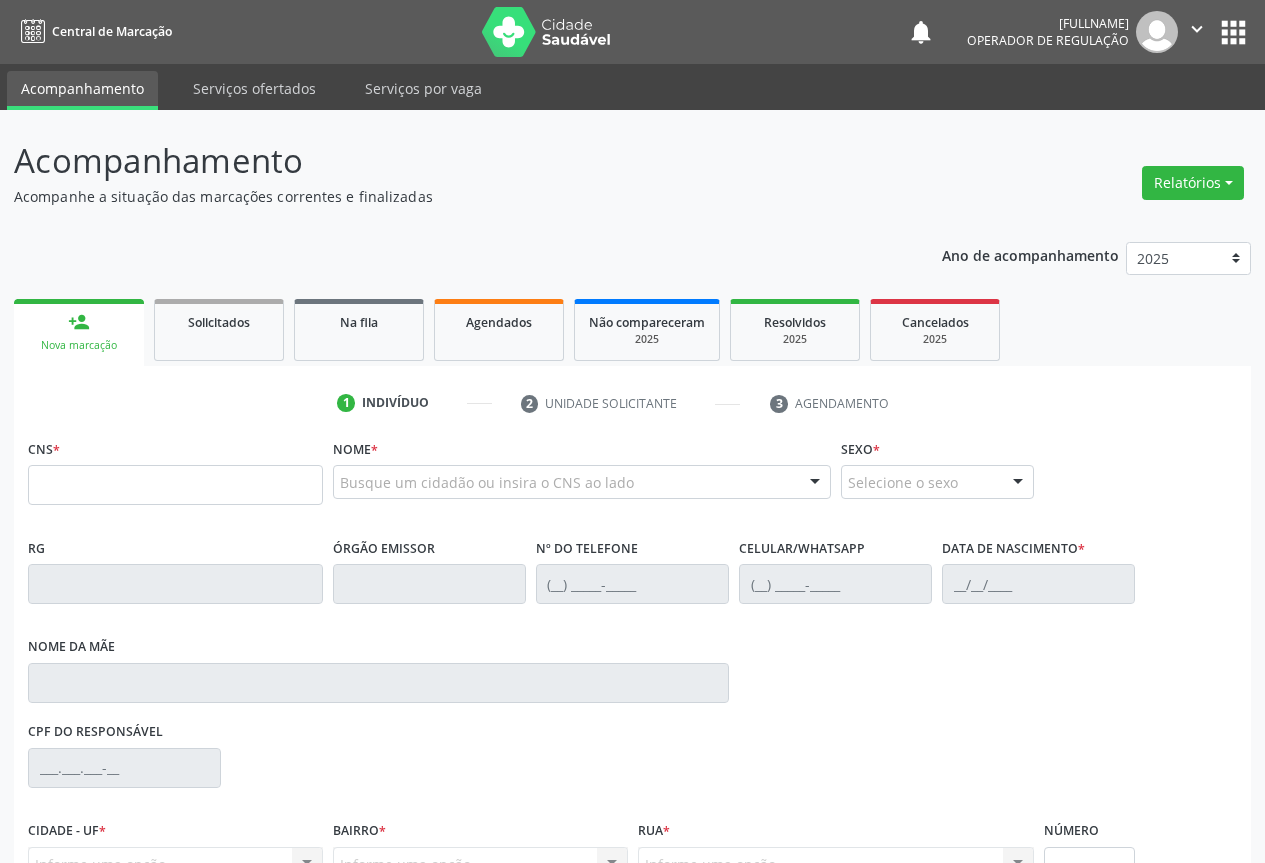 scroll, scrollTop: 0, scrollLeft: 0, axis: both 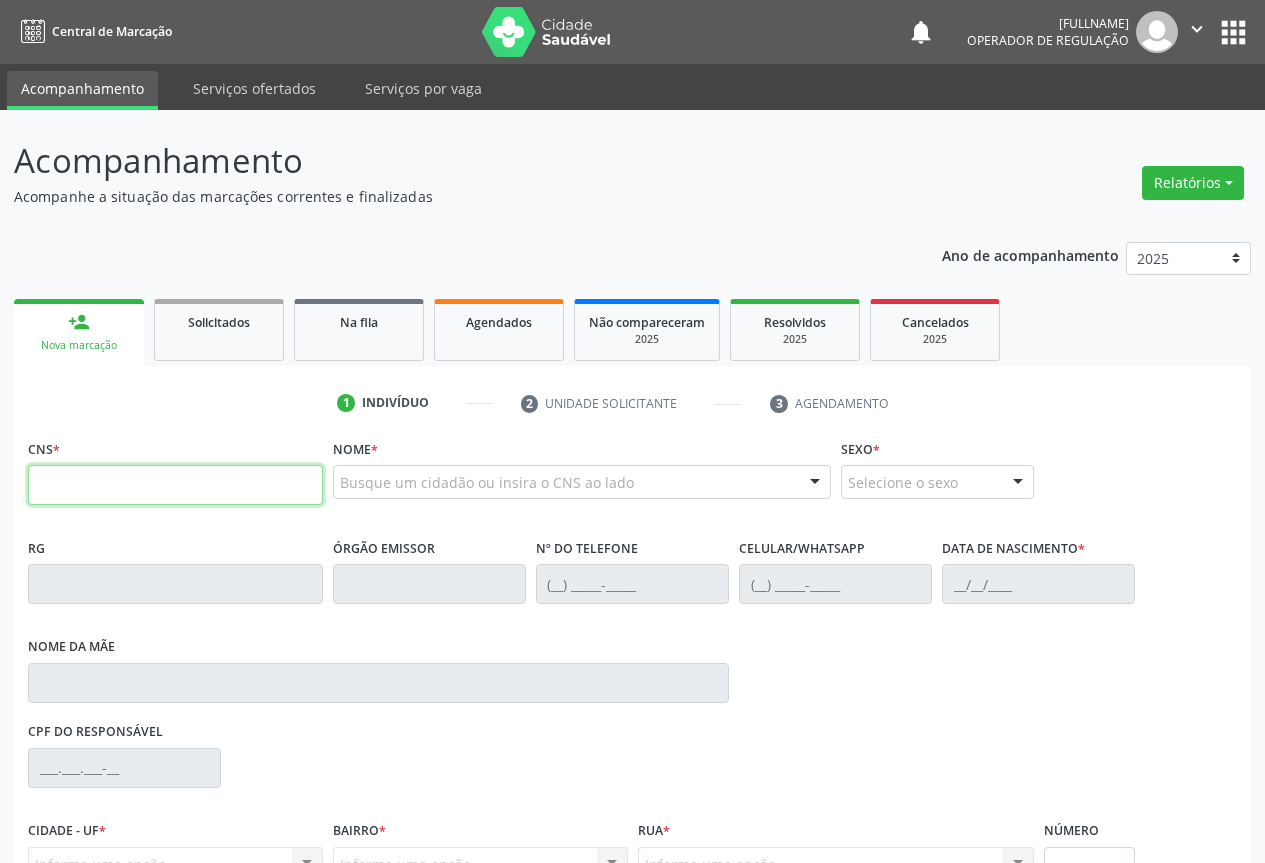 click at bounding box center [175, 485] 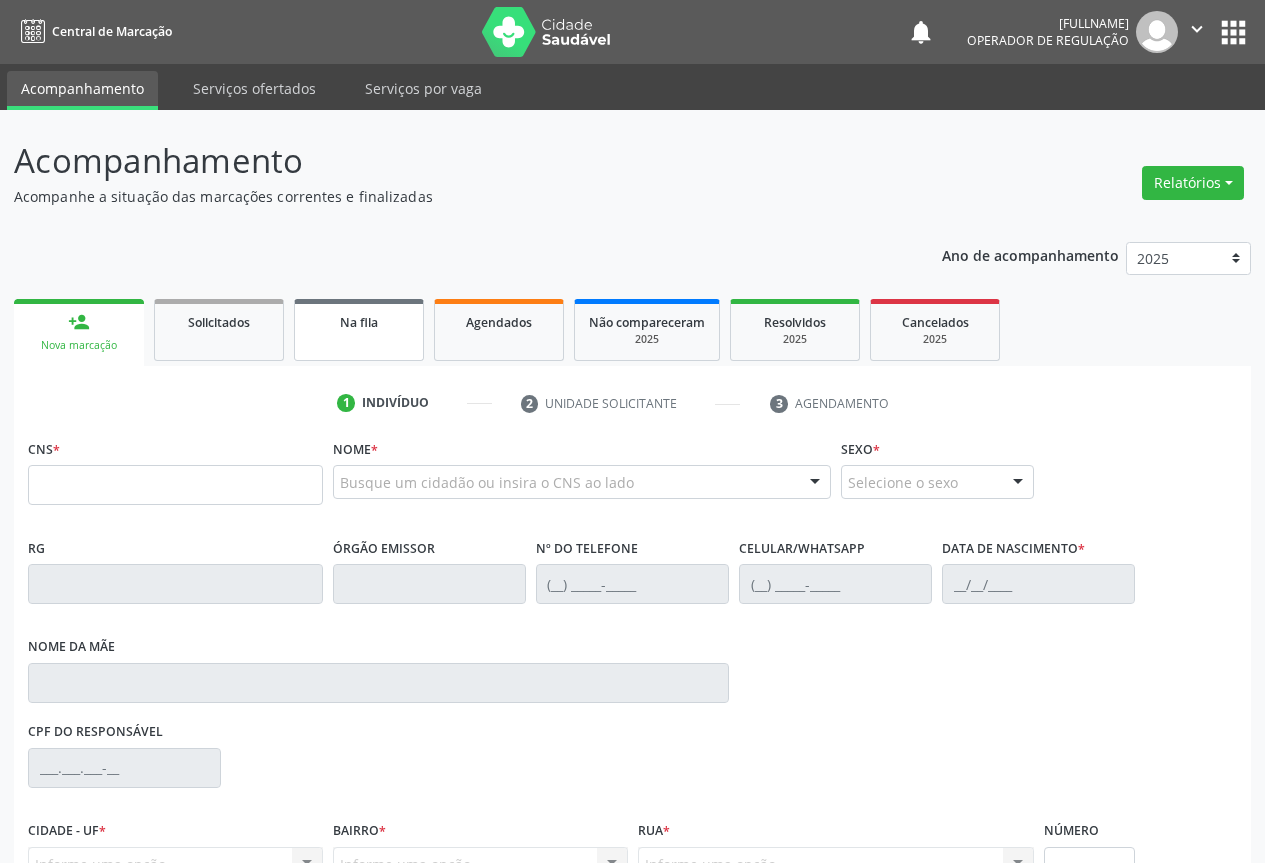 click on "Na fila" at bounding box center (359, 322) 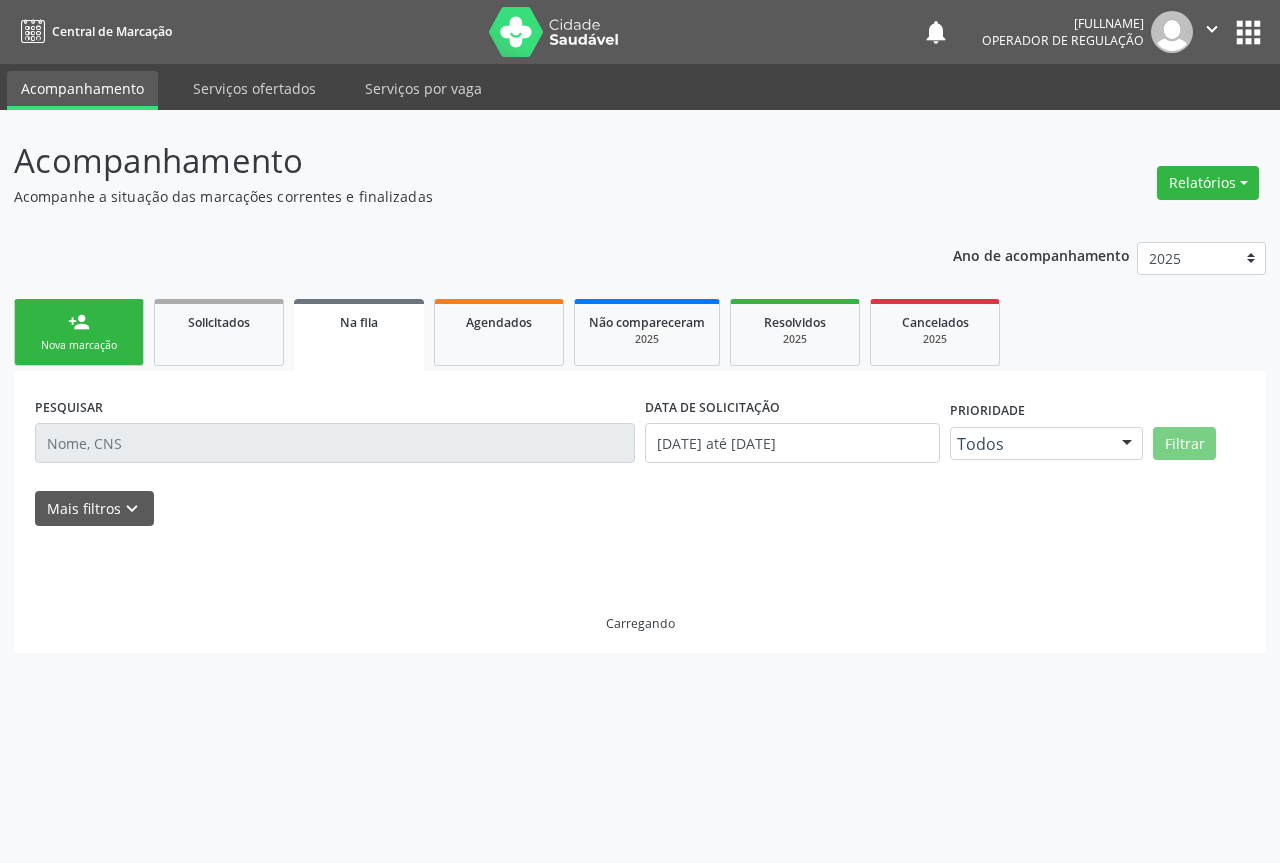 click on "Na fila" at bounding box center (359, 322) 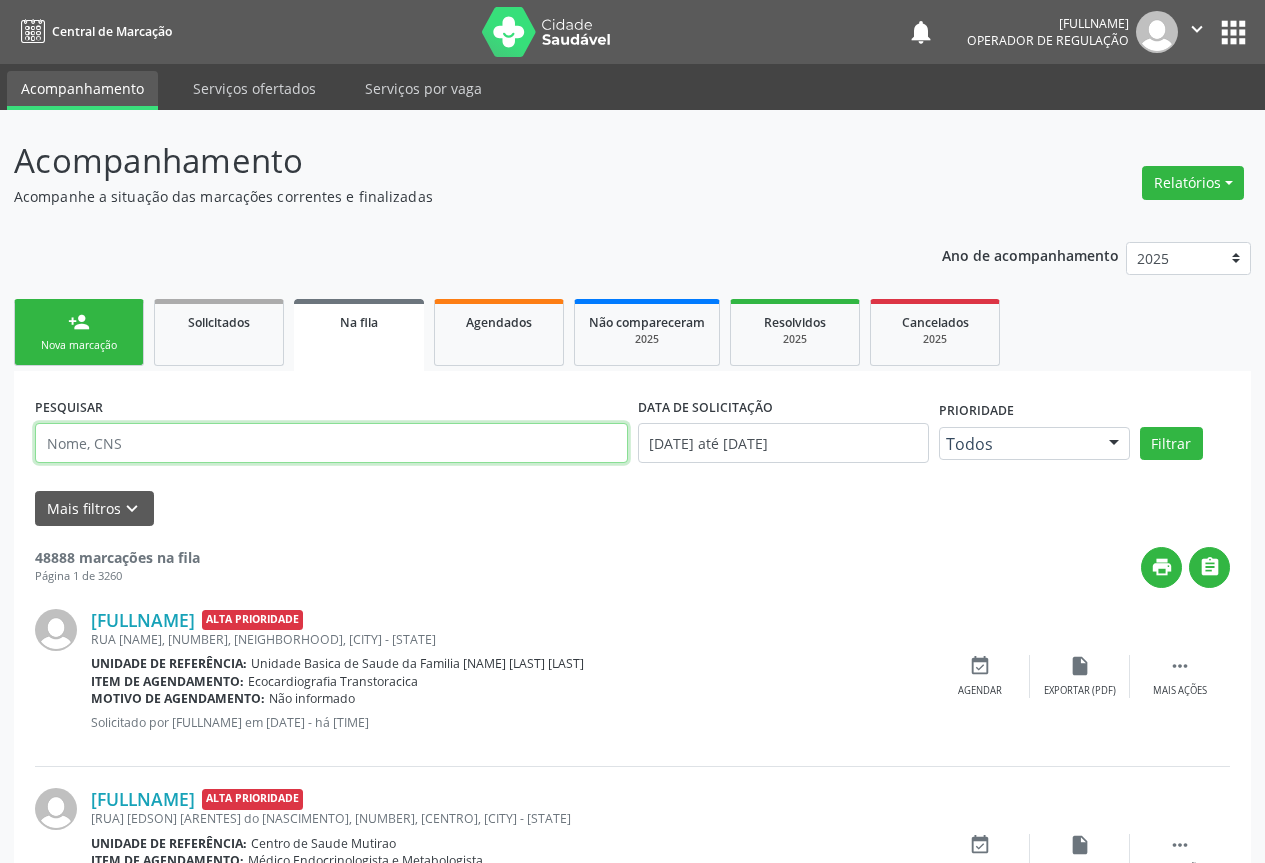 click at bounding box center (331, 443) 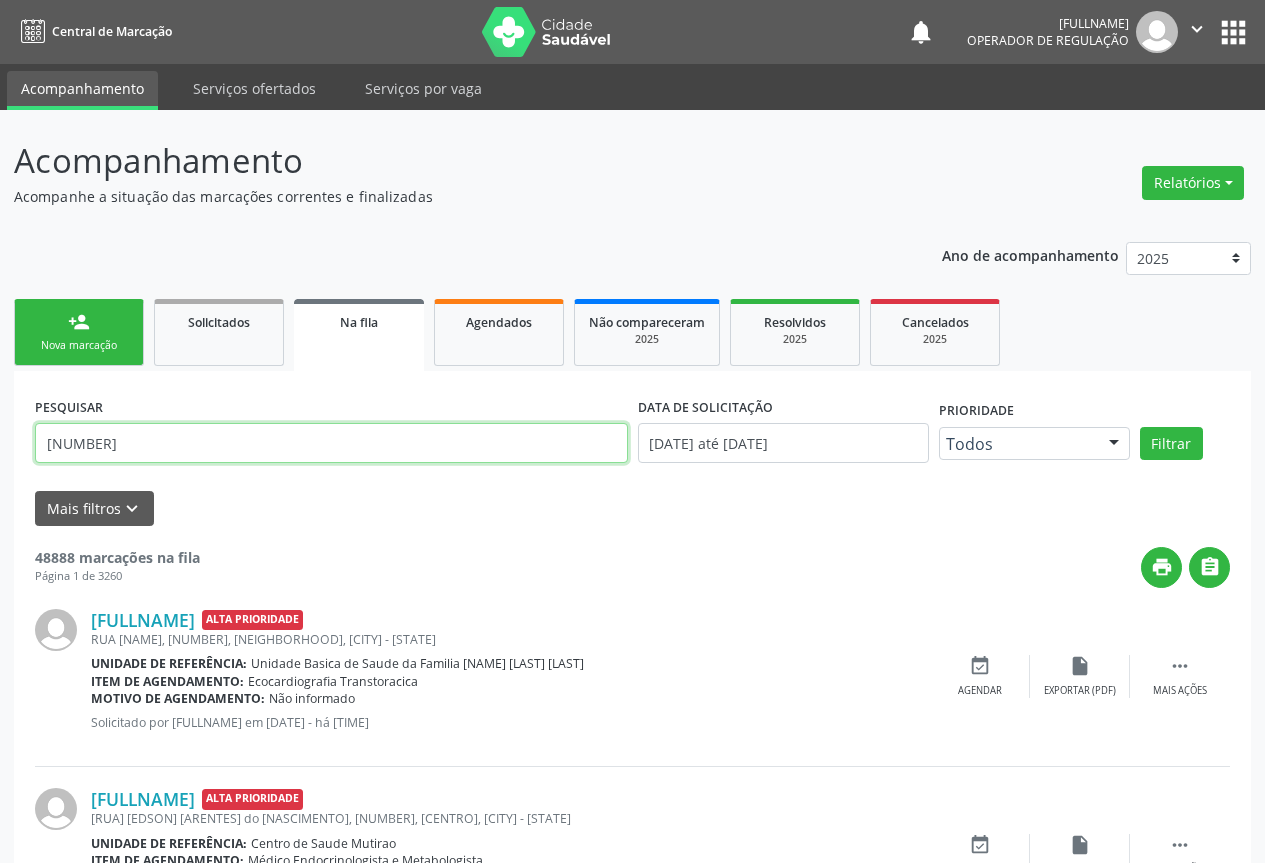 type on "[NUMBER]" 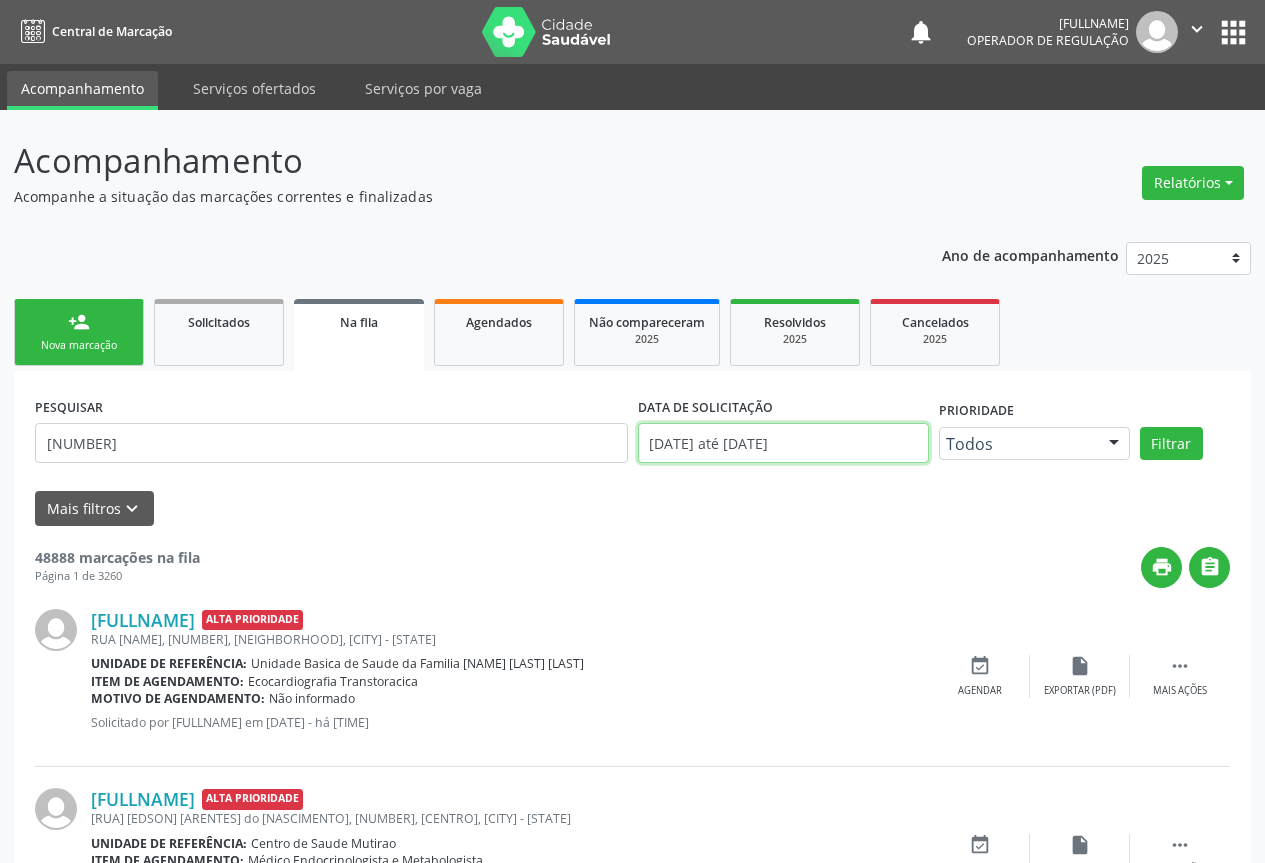 click on "[DATE] até [DATE]" at bounding box center (783, 443) 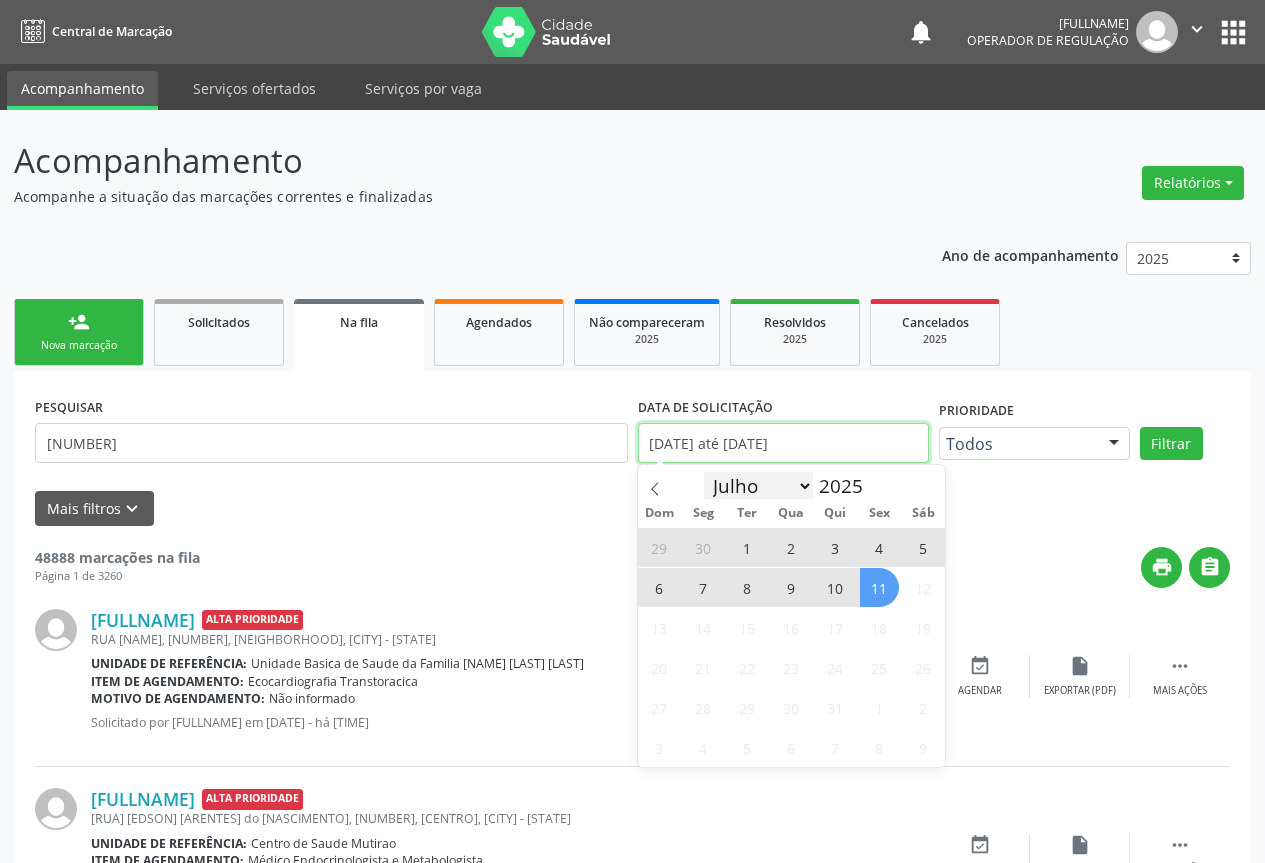 type 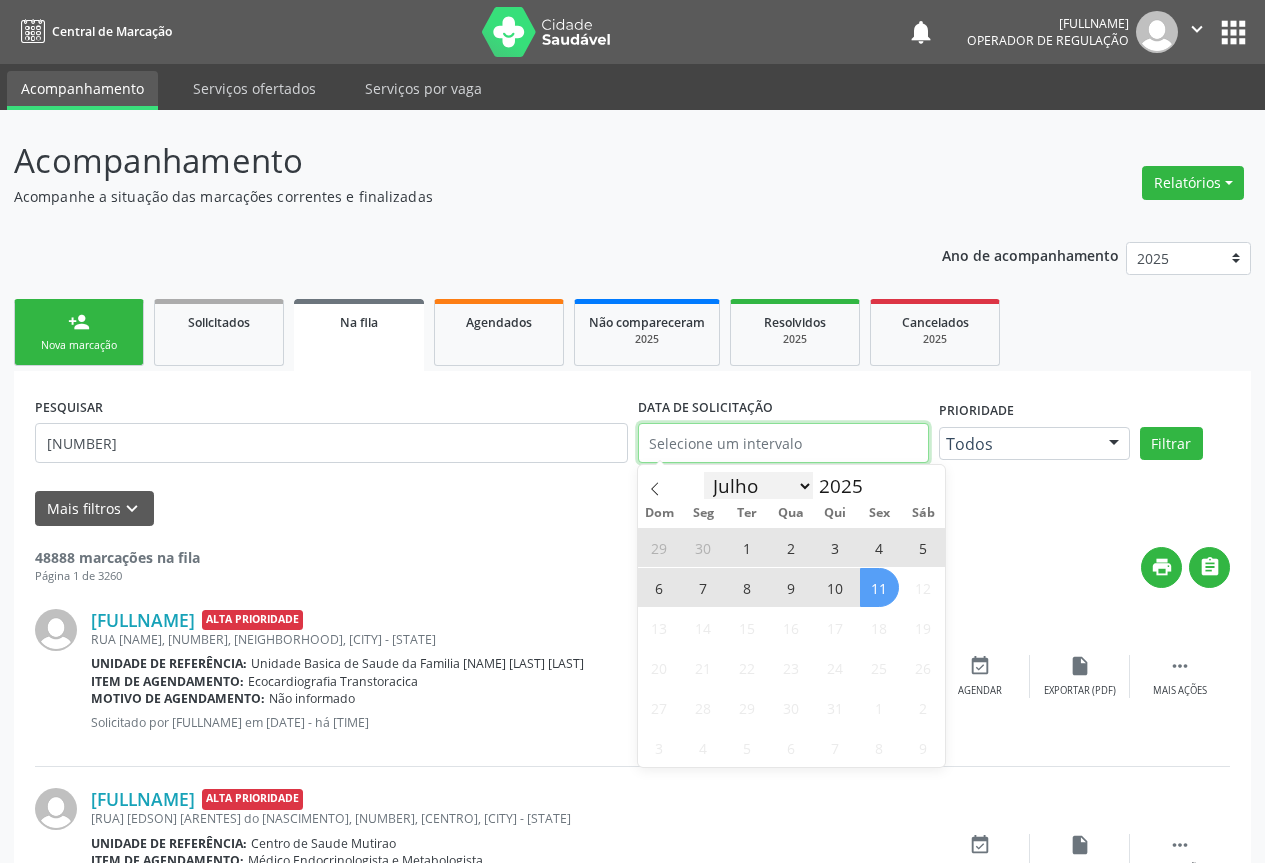 type on "2023" 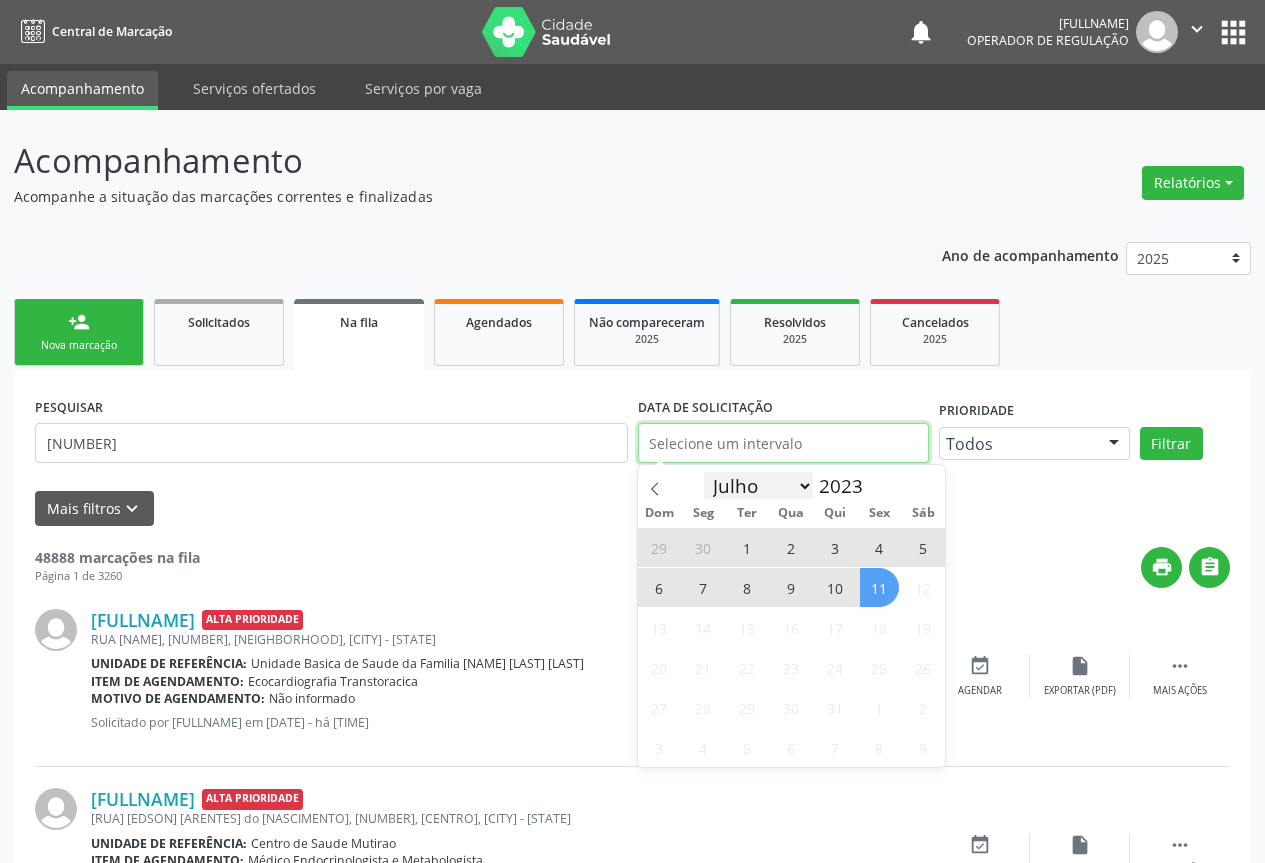 select on "0" 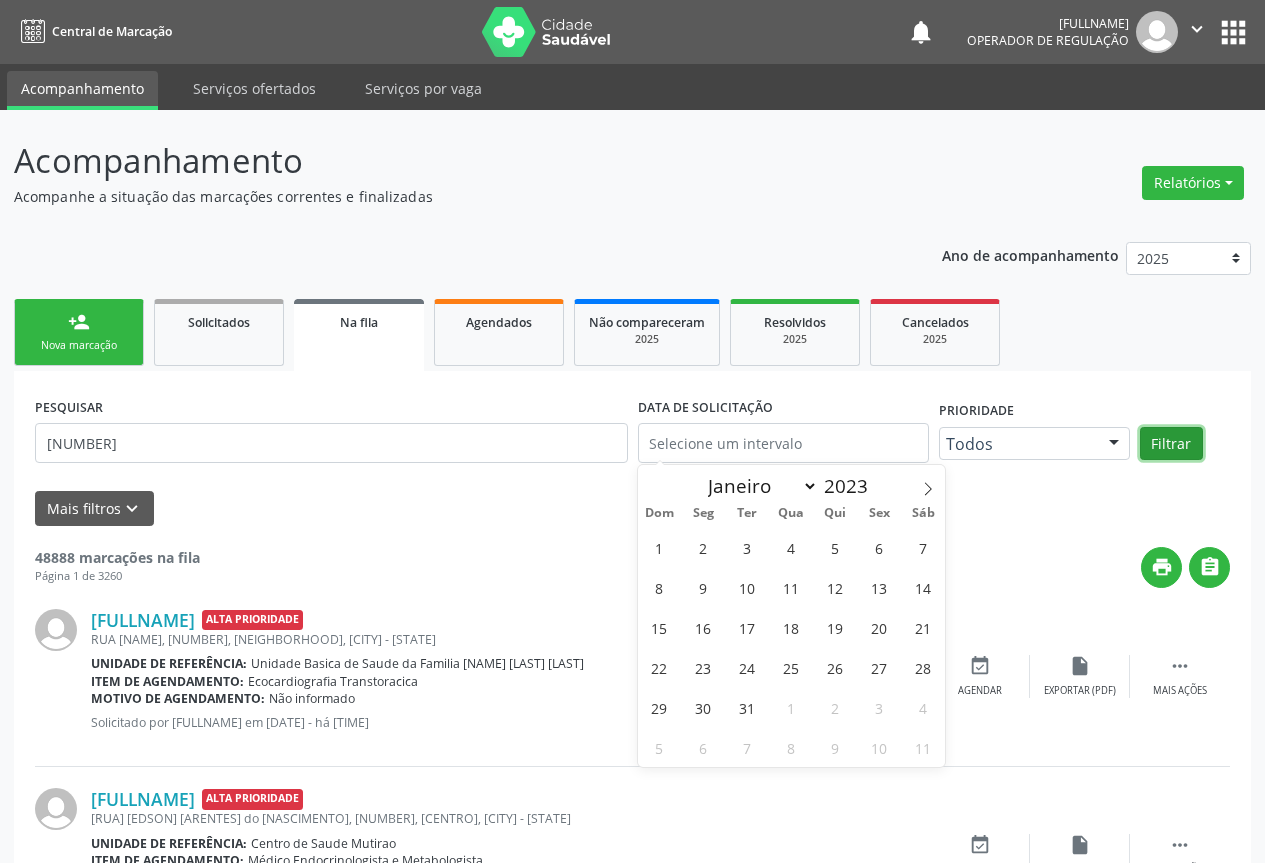click on "Filtrar" at bounding box center (1171, 444) 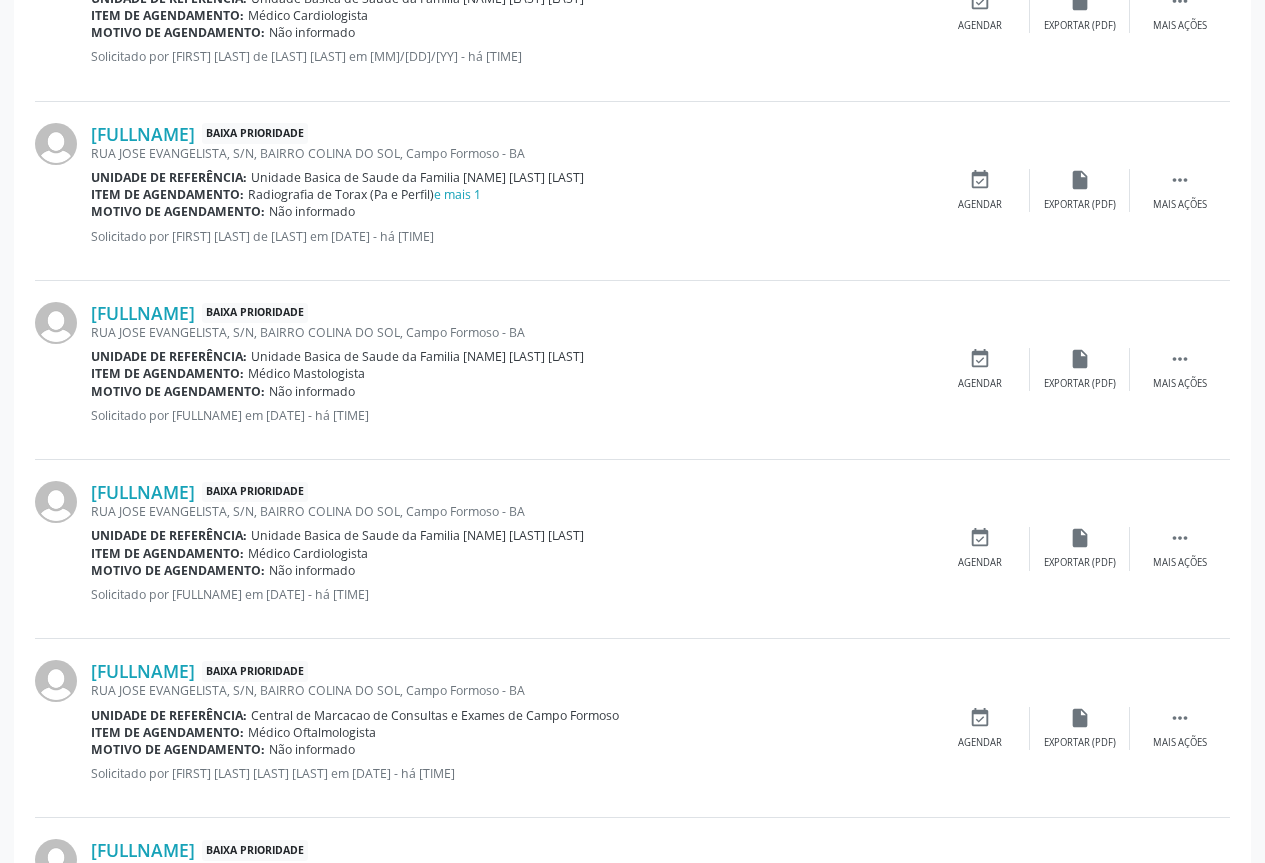 scroll, scrollTop: 1748, scrollLeft: 0, axis: vertical 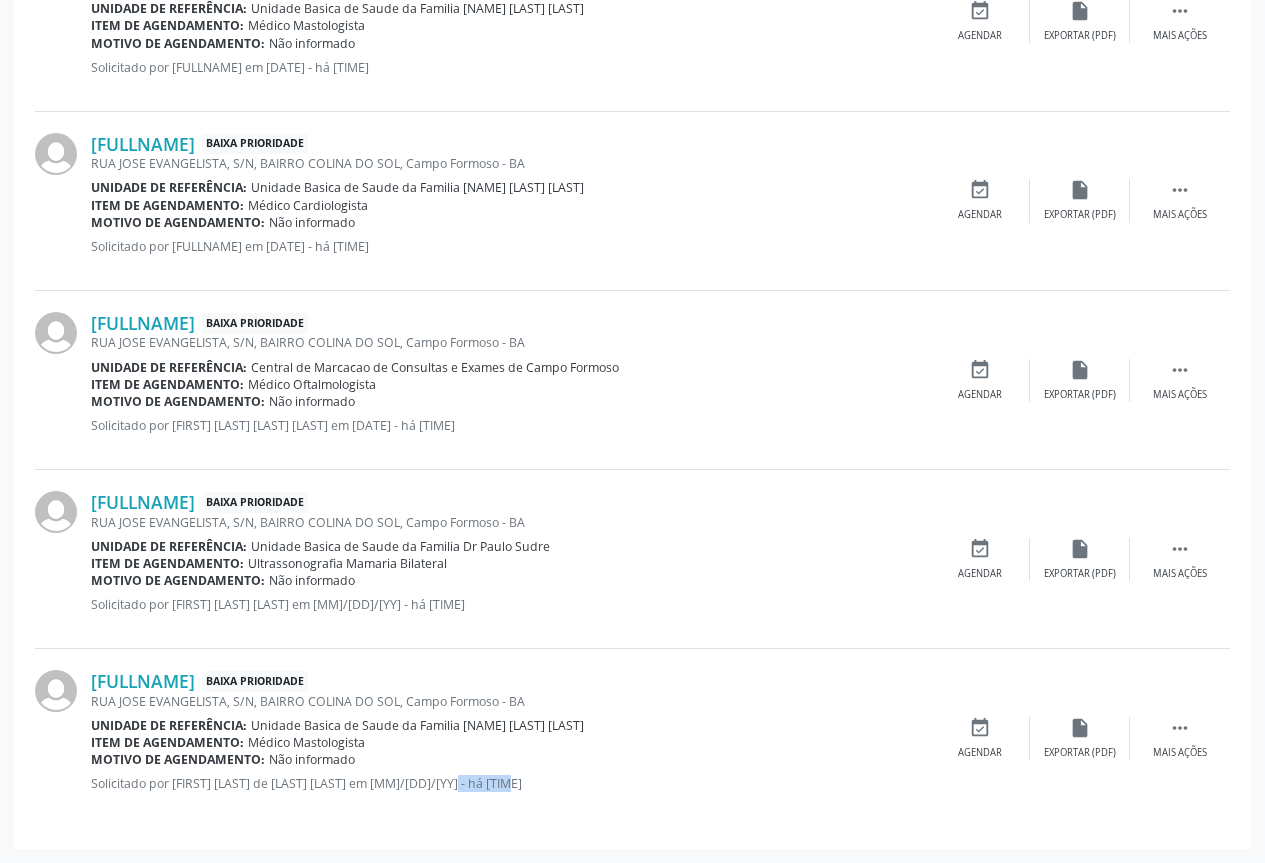 drag, startPoint x: 428, startPoint y: 784, endPoint x: 498, endPoint y: 797, distance: 71.19691 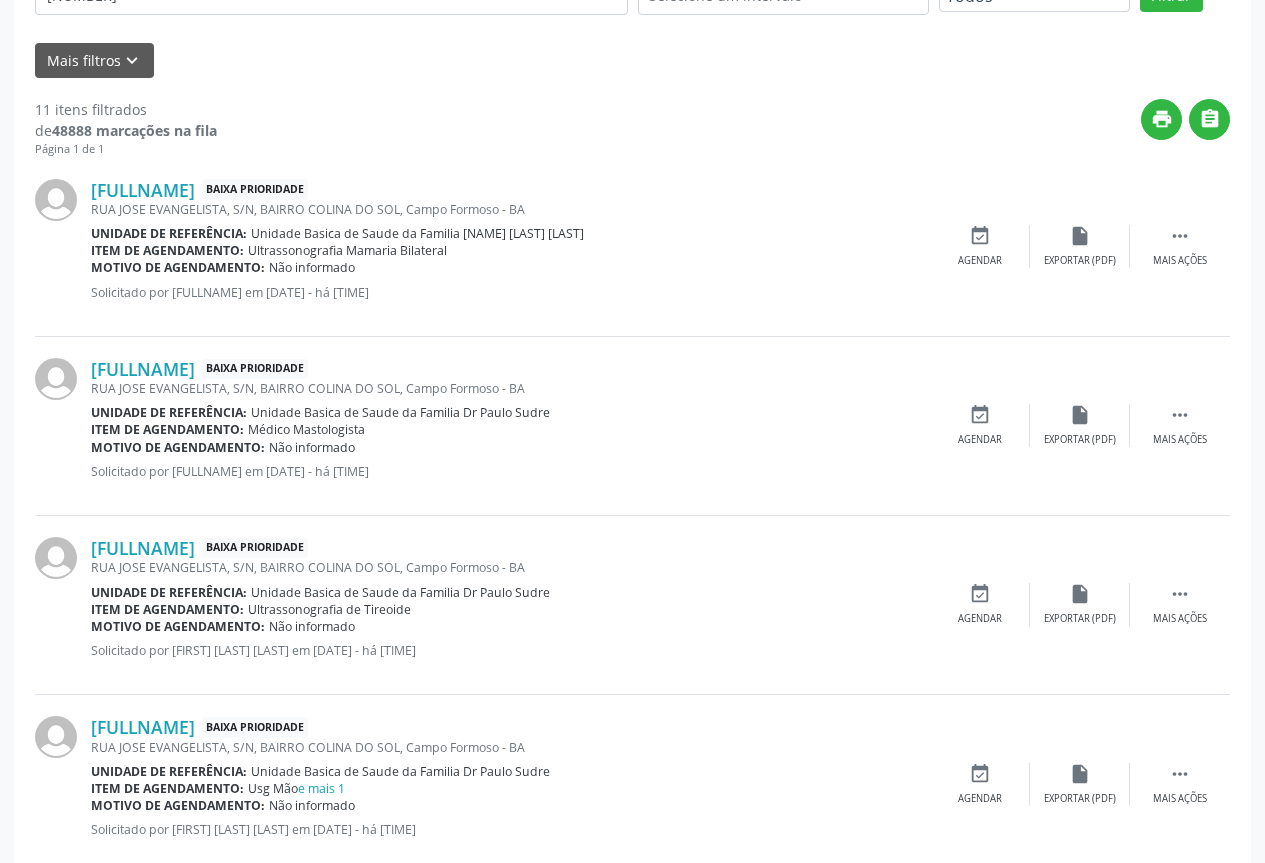 scroll, scrollTop: 0, scrollLeft: 0, axis: both 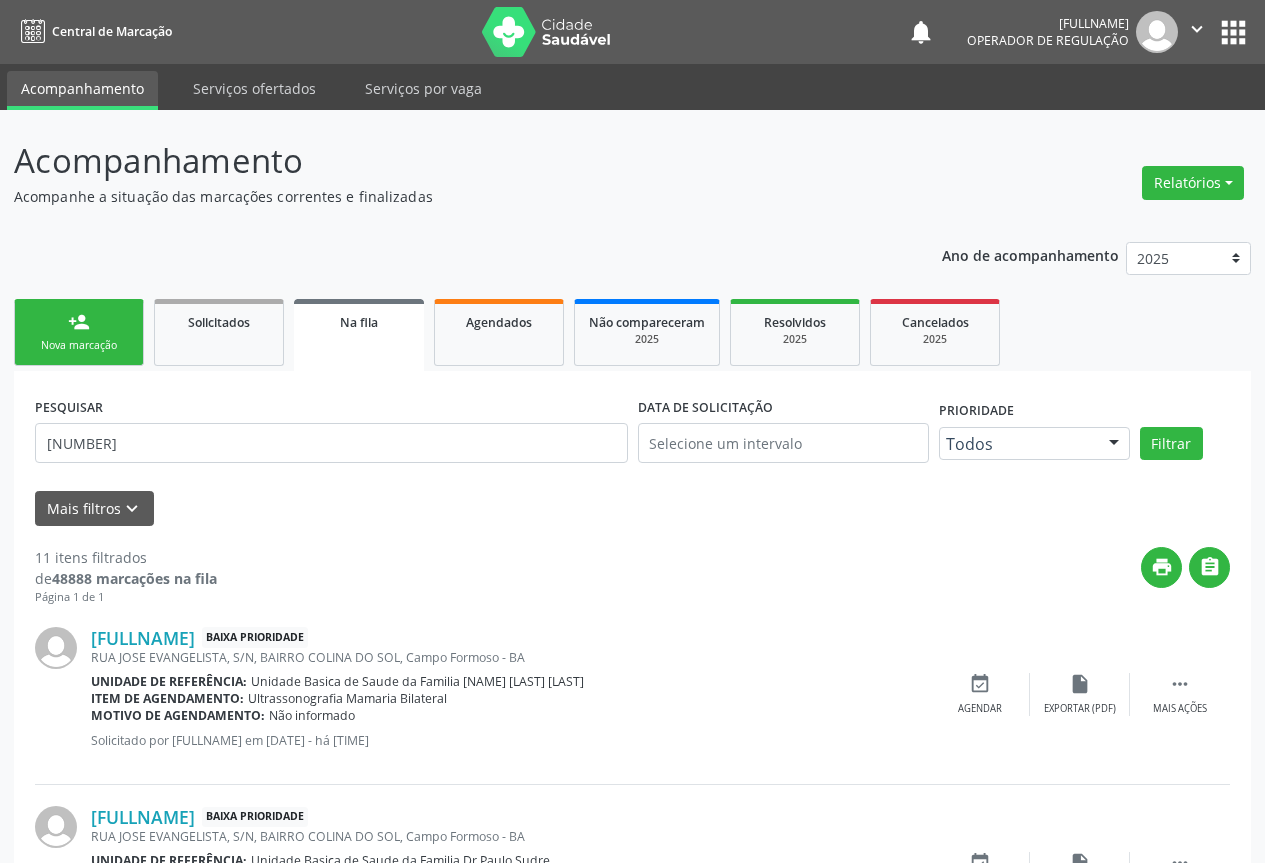 click on "person_add" at bounding box center (79, 322) 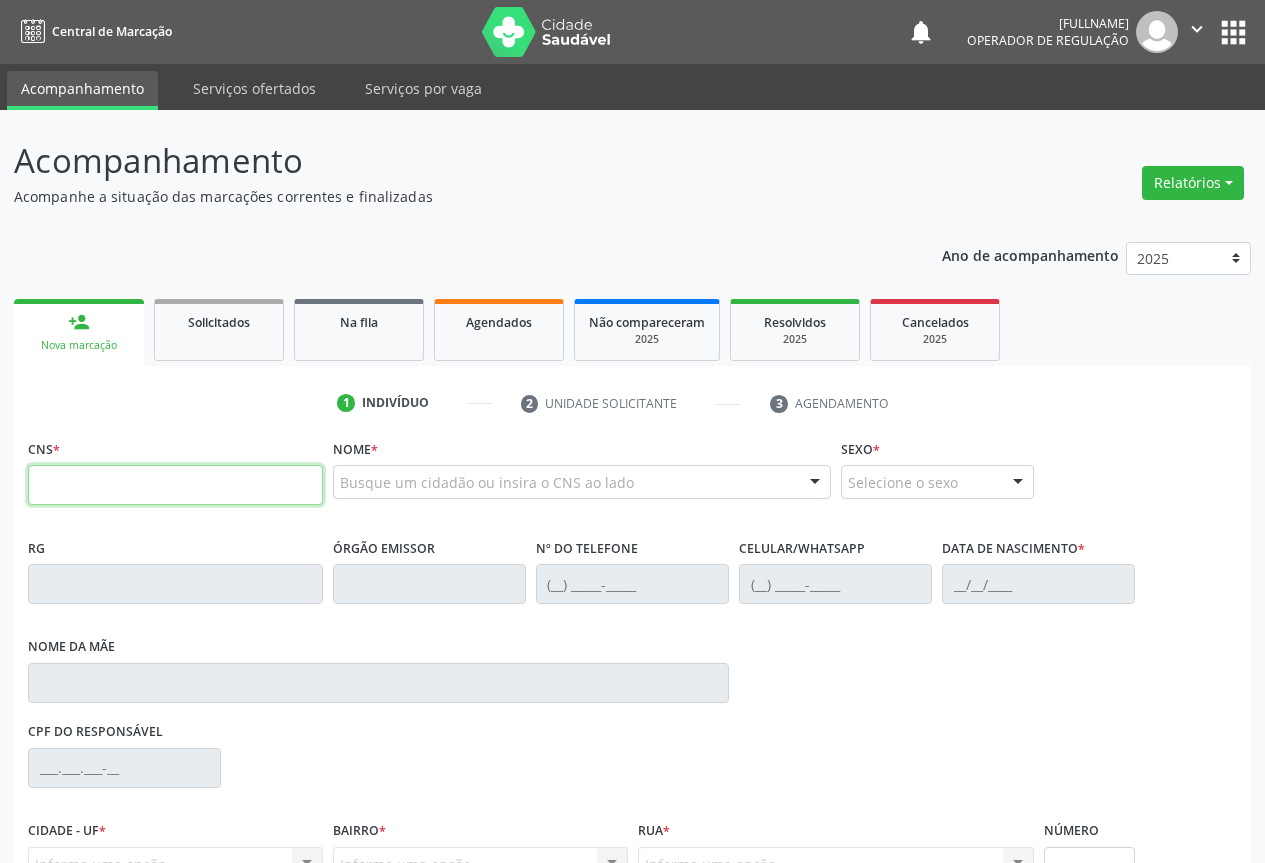 click at bounding box center [175, 485] 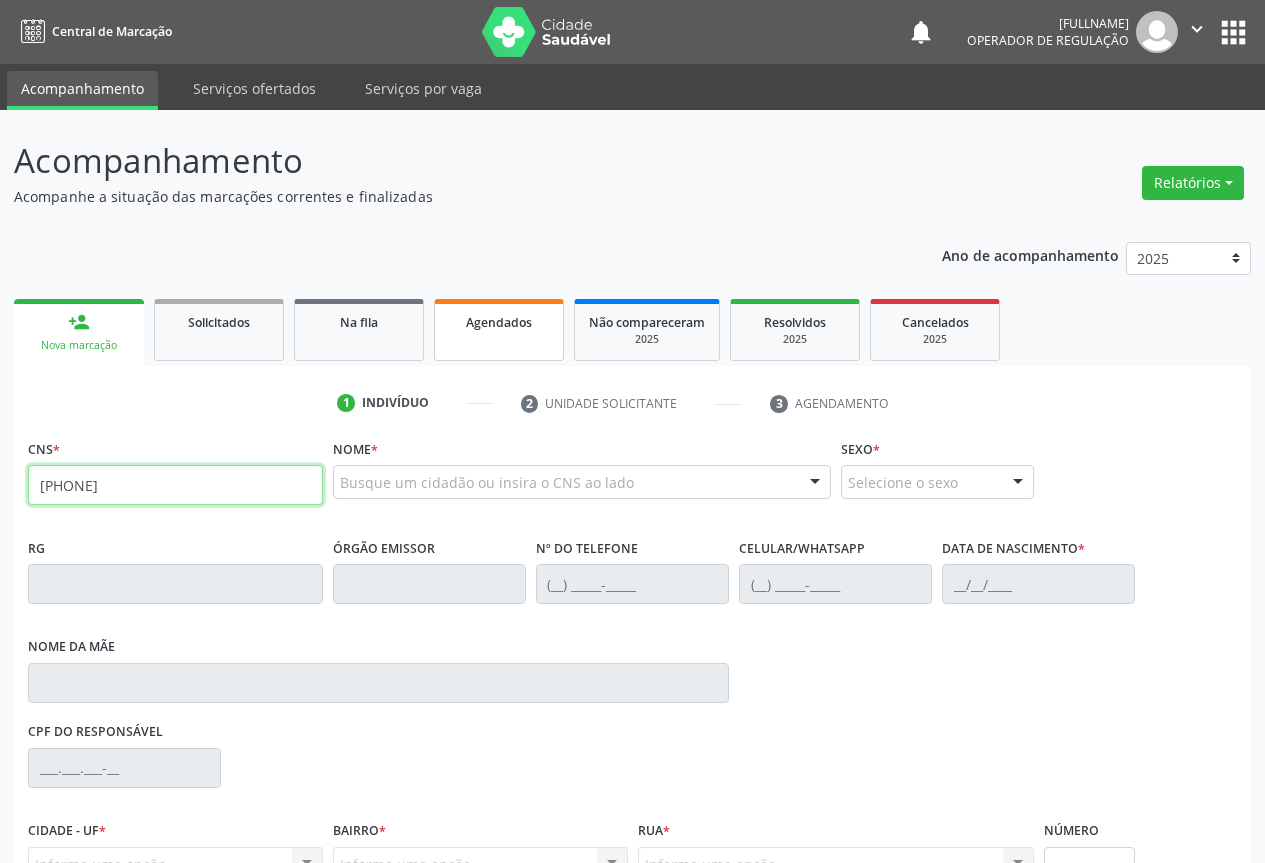 type on "[PHONE]" 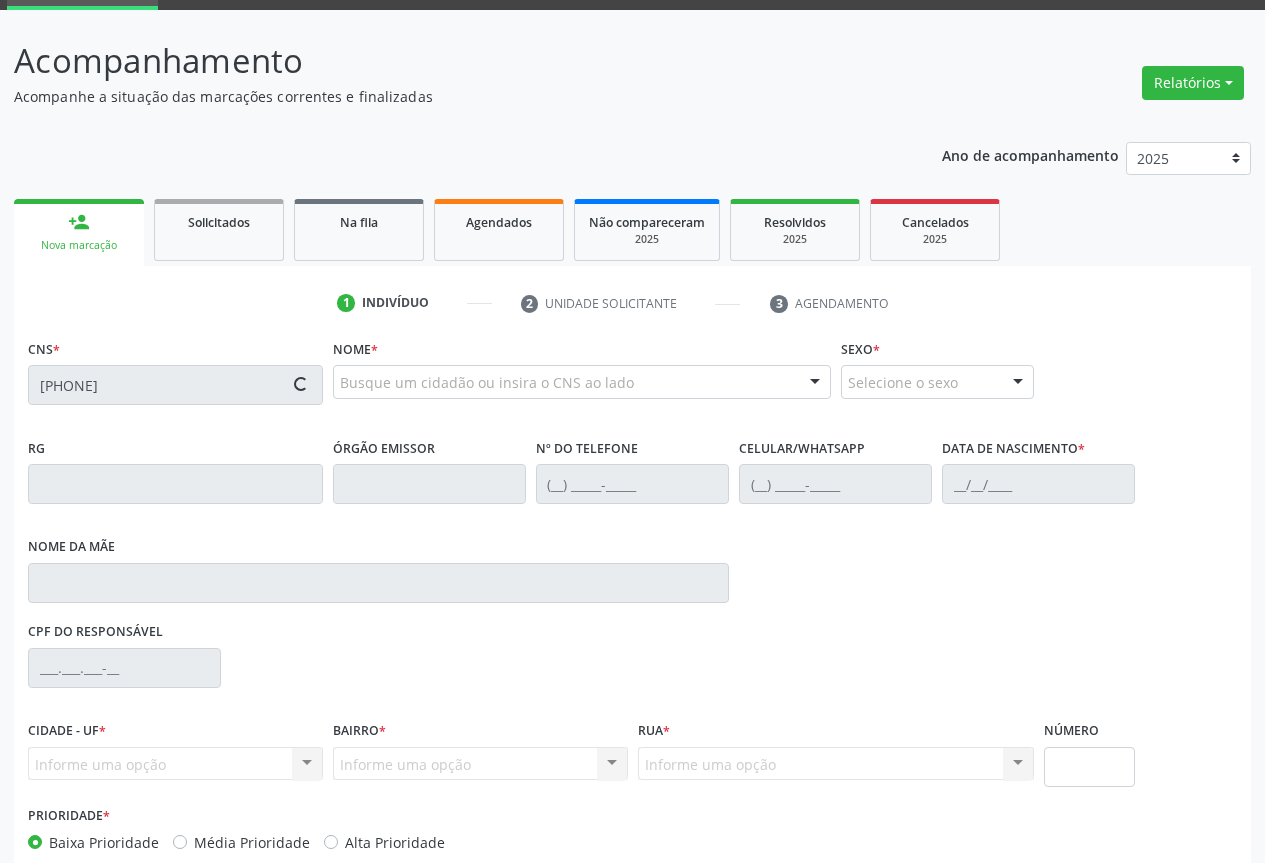 scroll, scrollTop: 207, scrollLeft: 0, axis: vertical 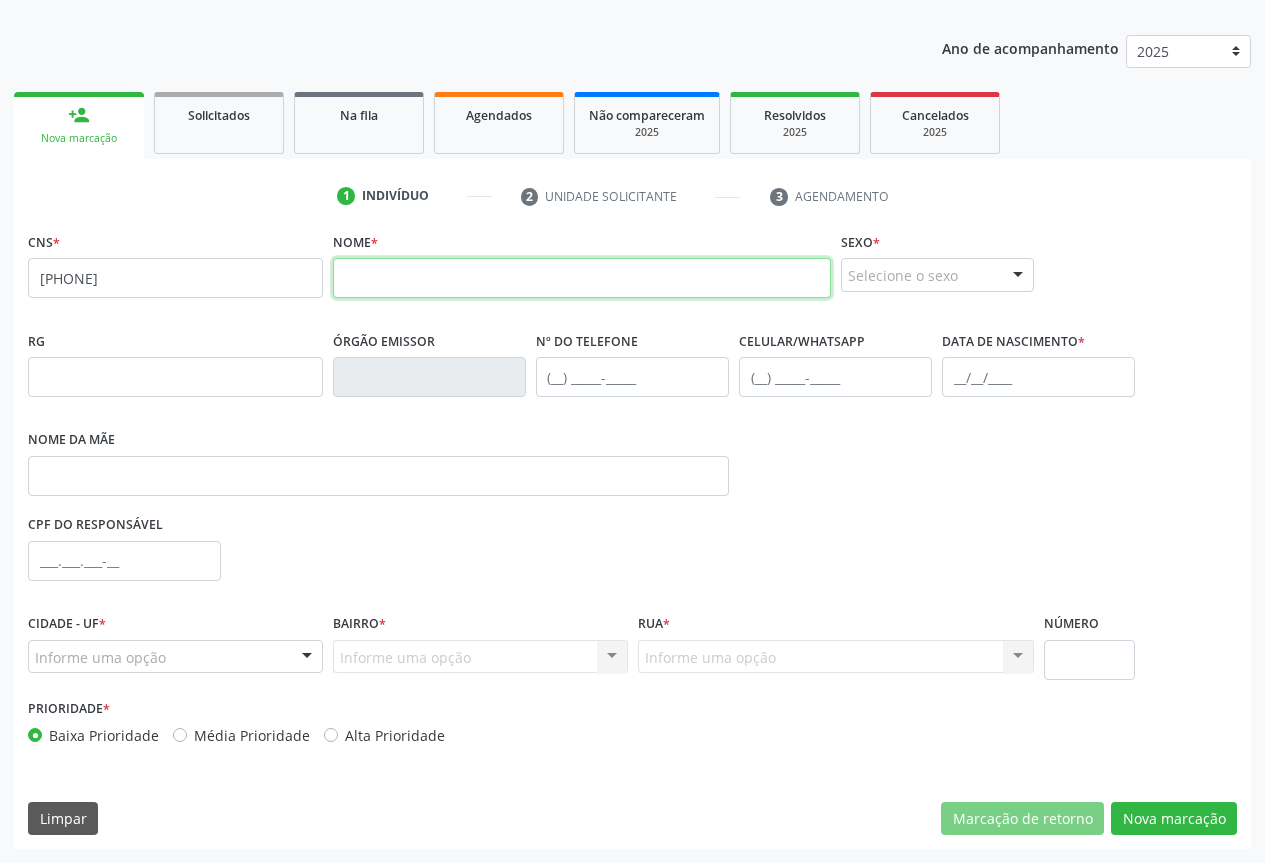 click at bounding box center (582, 278) 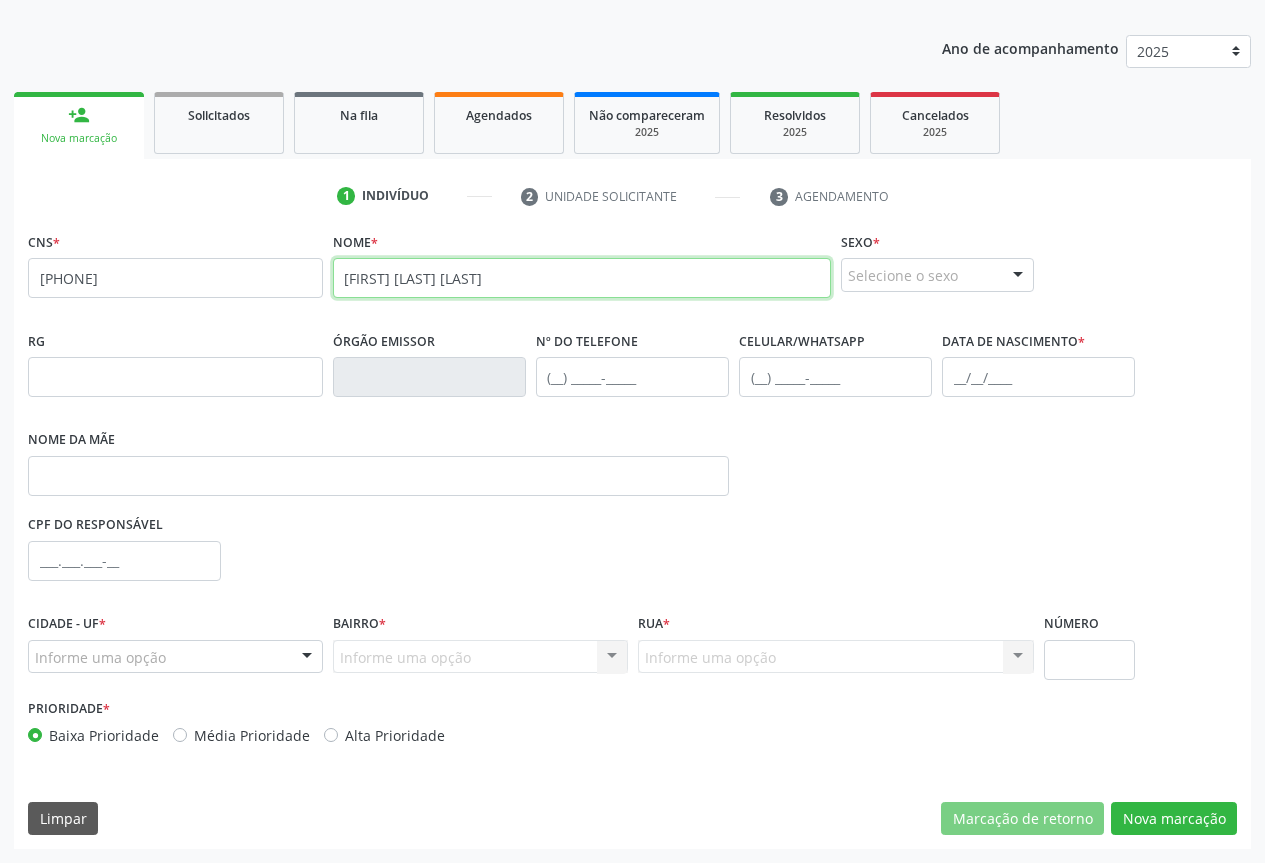 type on "[FIRST] [LAST] [LAST]" 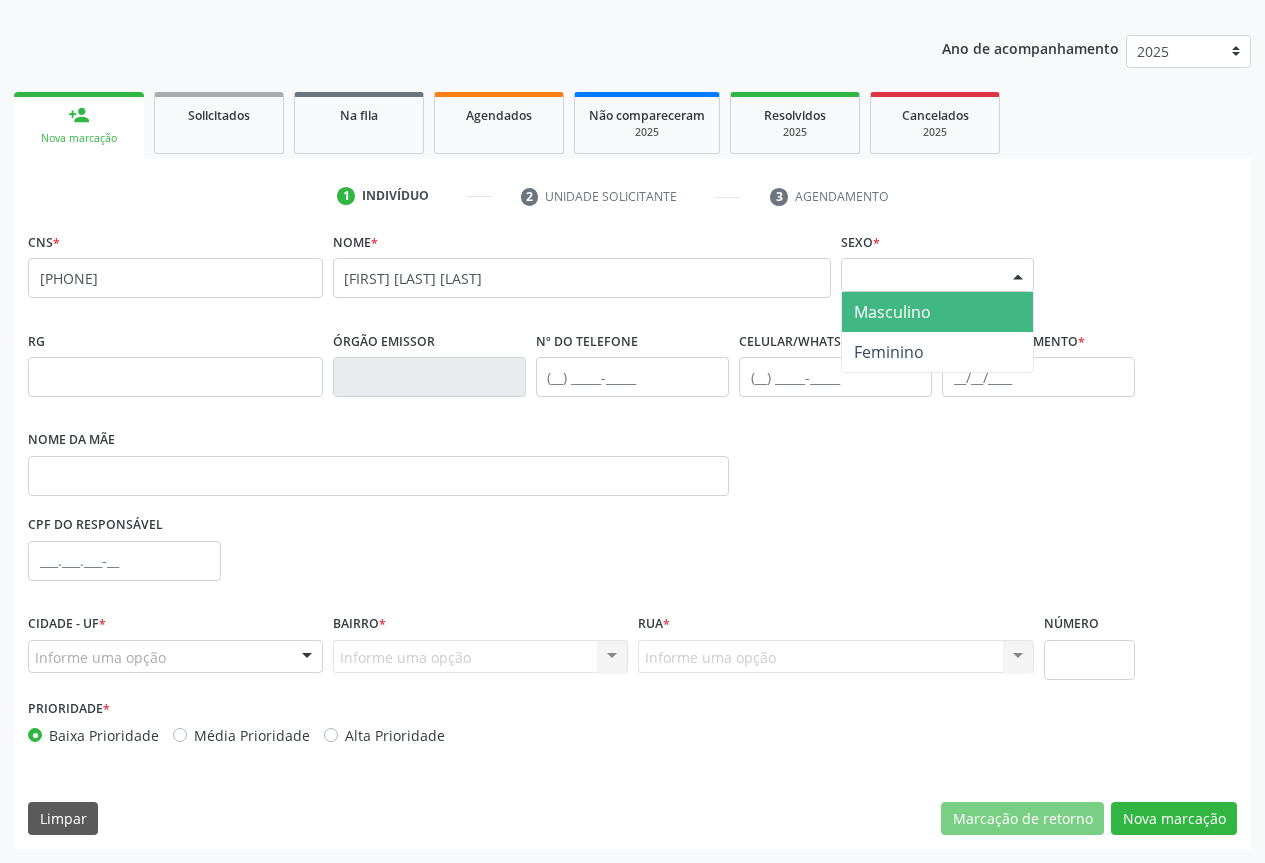 click on "Selecione o sexo" at bounding box center [937, 275] 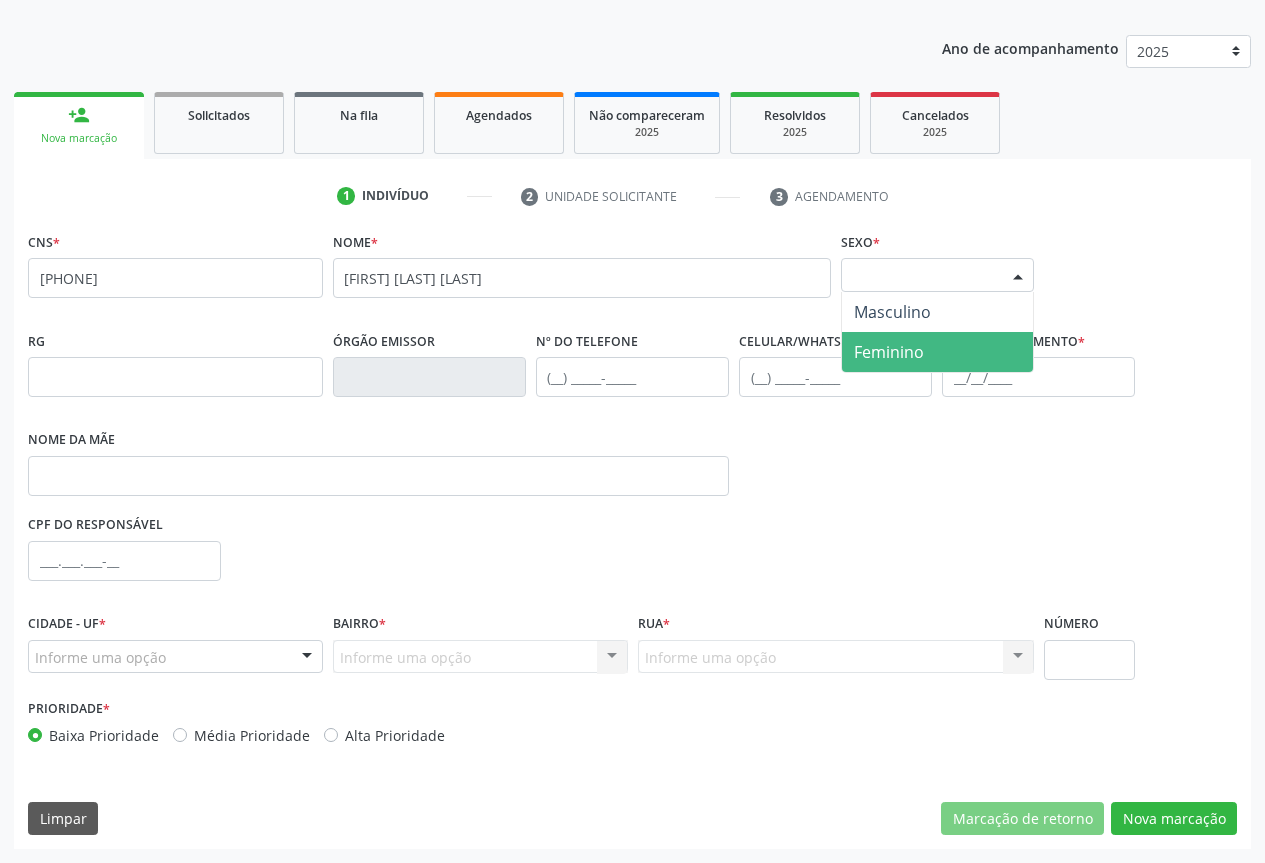 click on "Feminino" at bounding box center (889, 352) 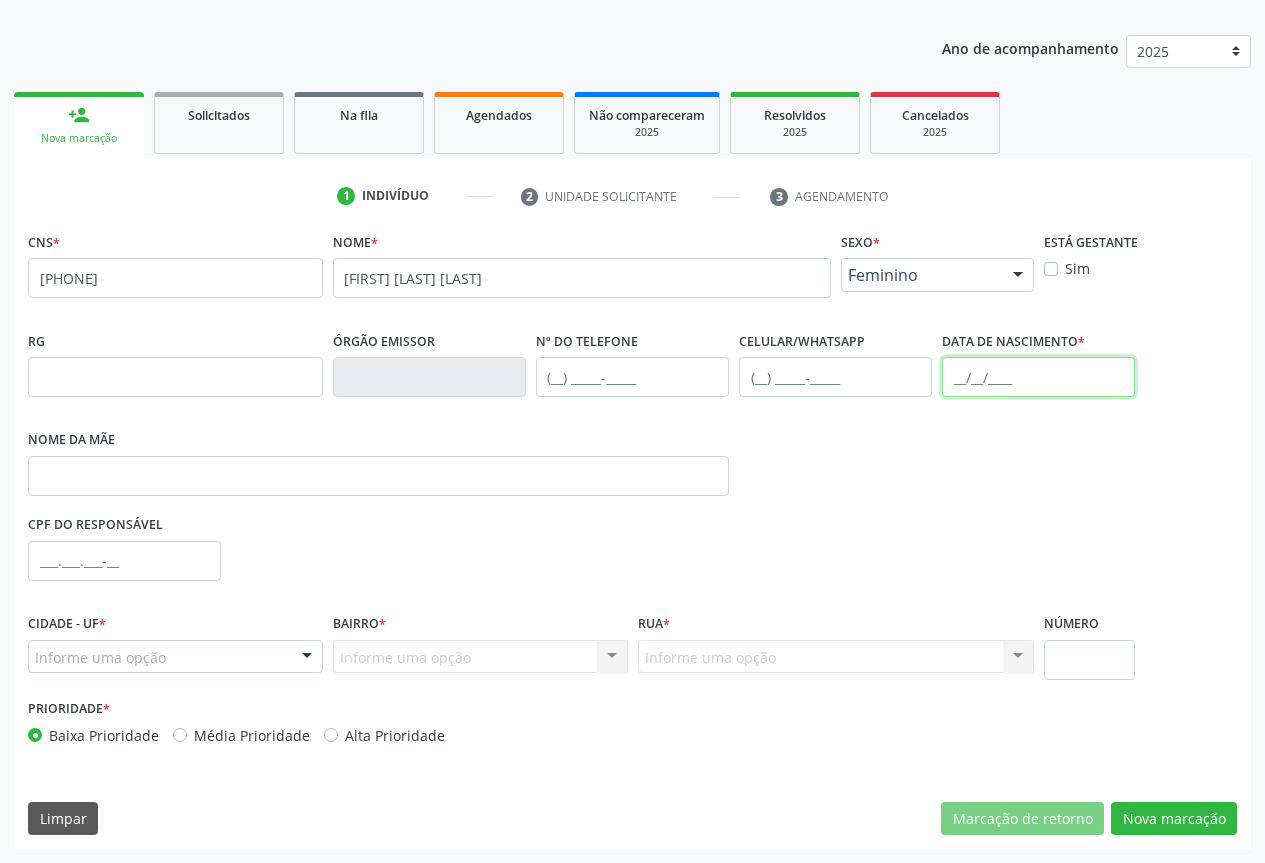 click at bounding box center [1038, 377] 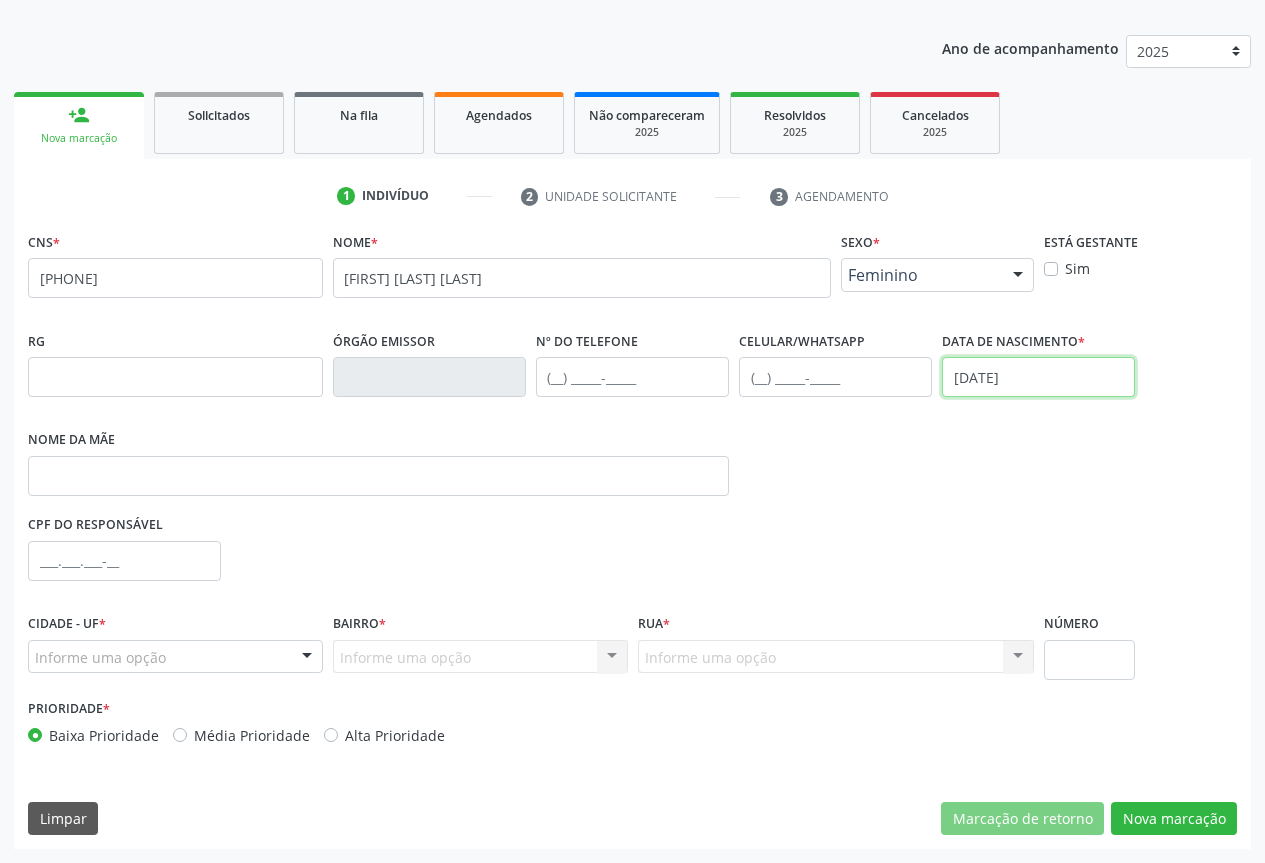 type on "[DATE]" 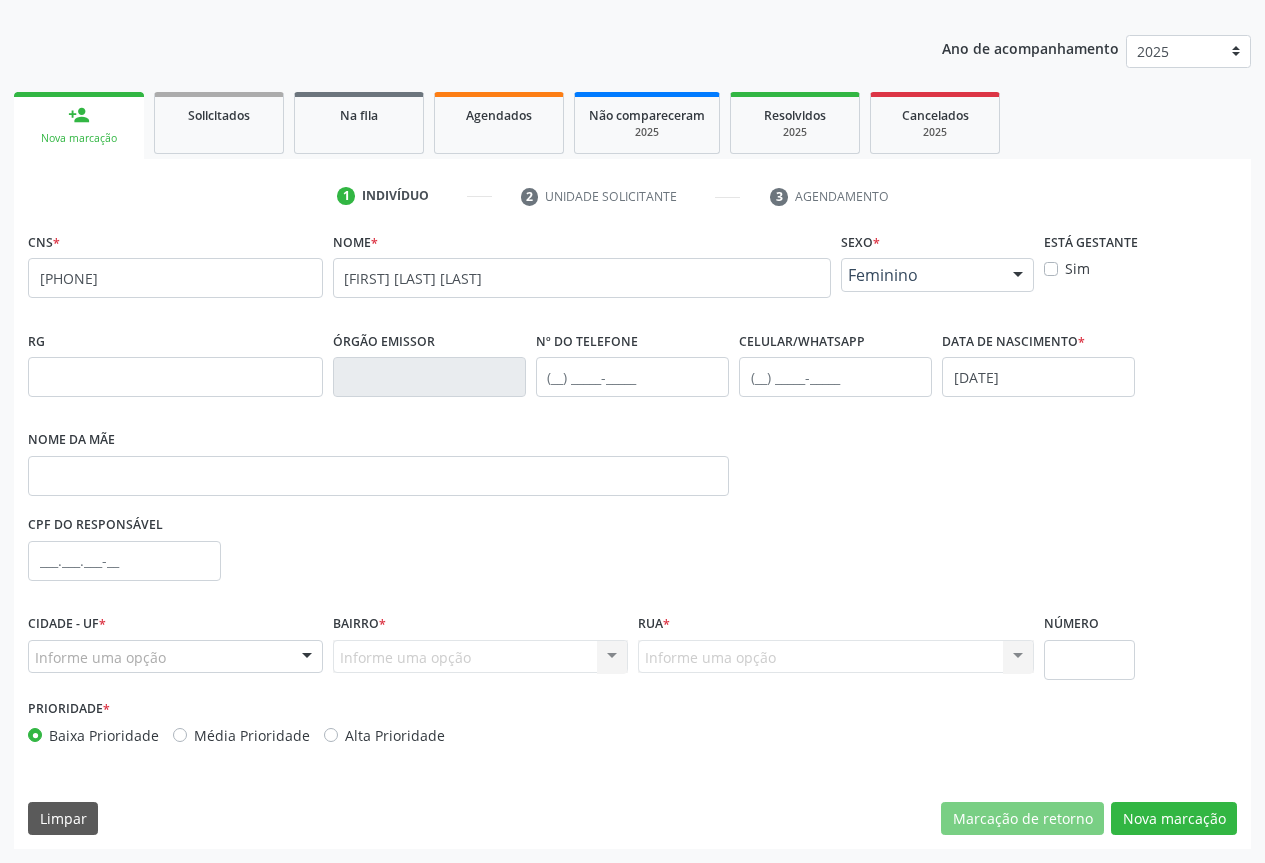click on "Informe uma opção" at bounding box center [175, 657] 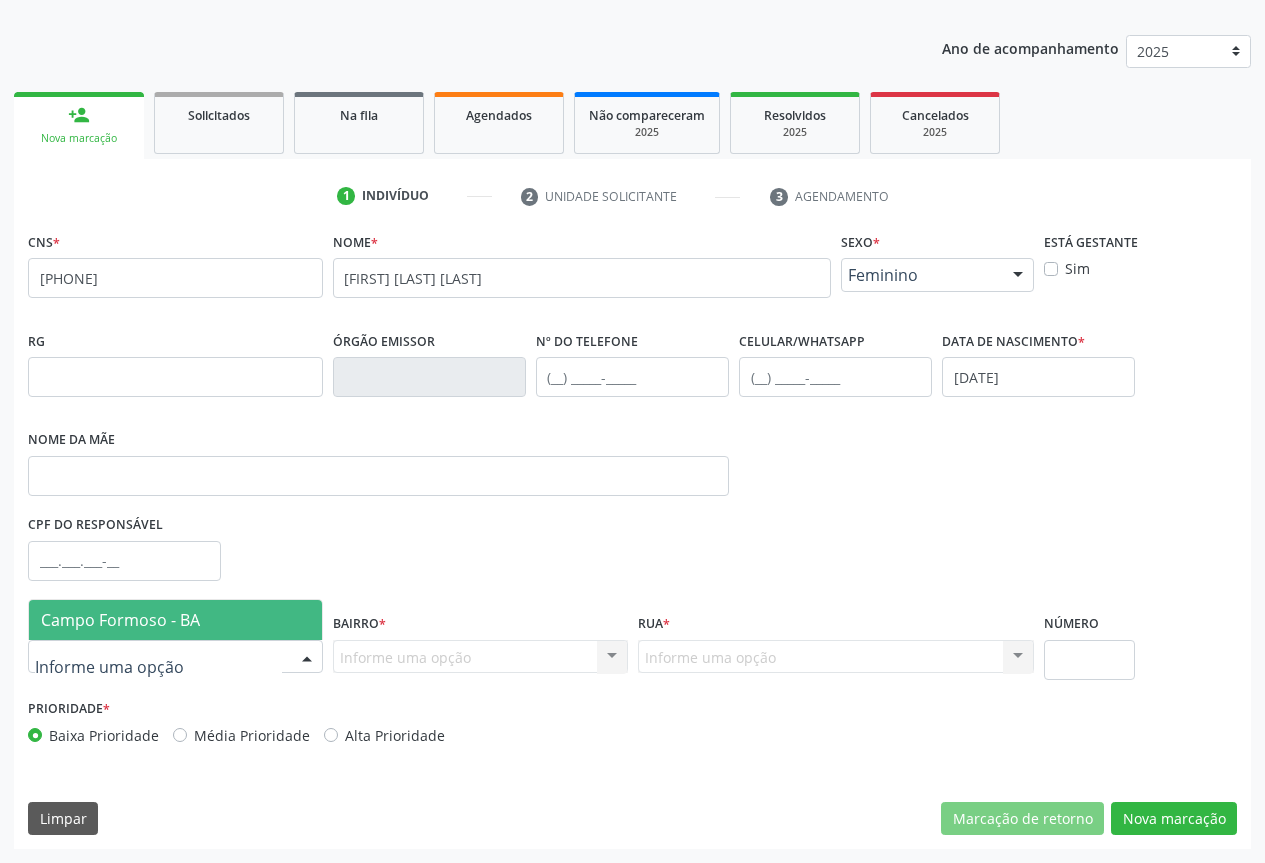 click on "Campo Formoso - BA" at bounding box center [175, 620] 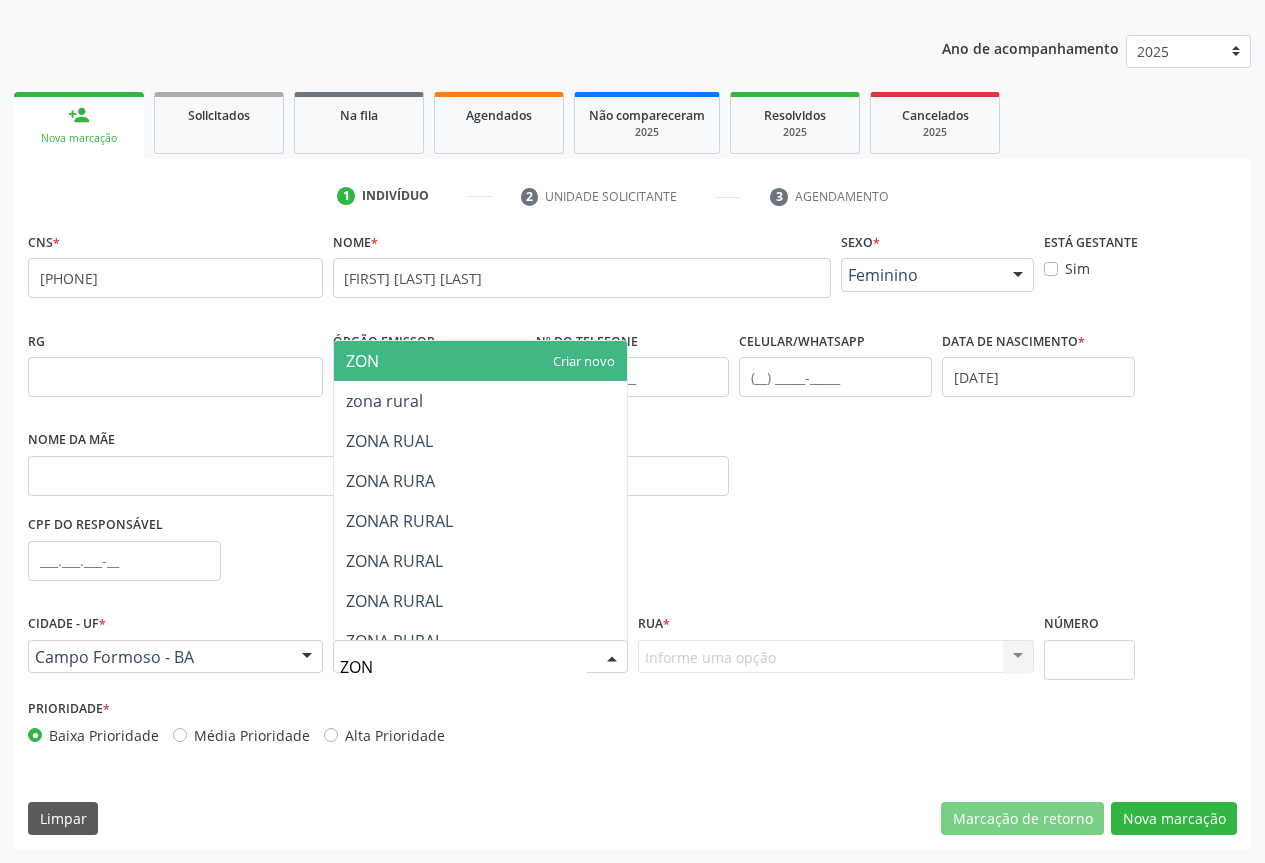 type on "ZONA" 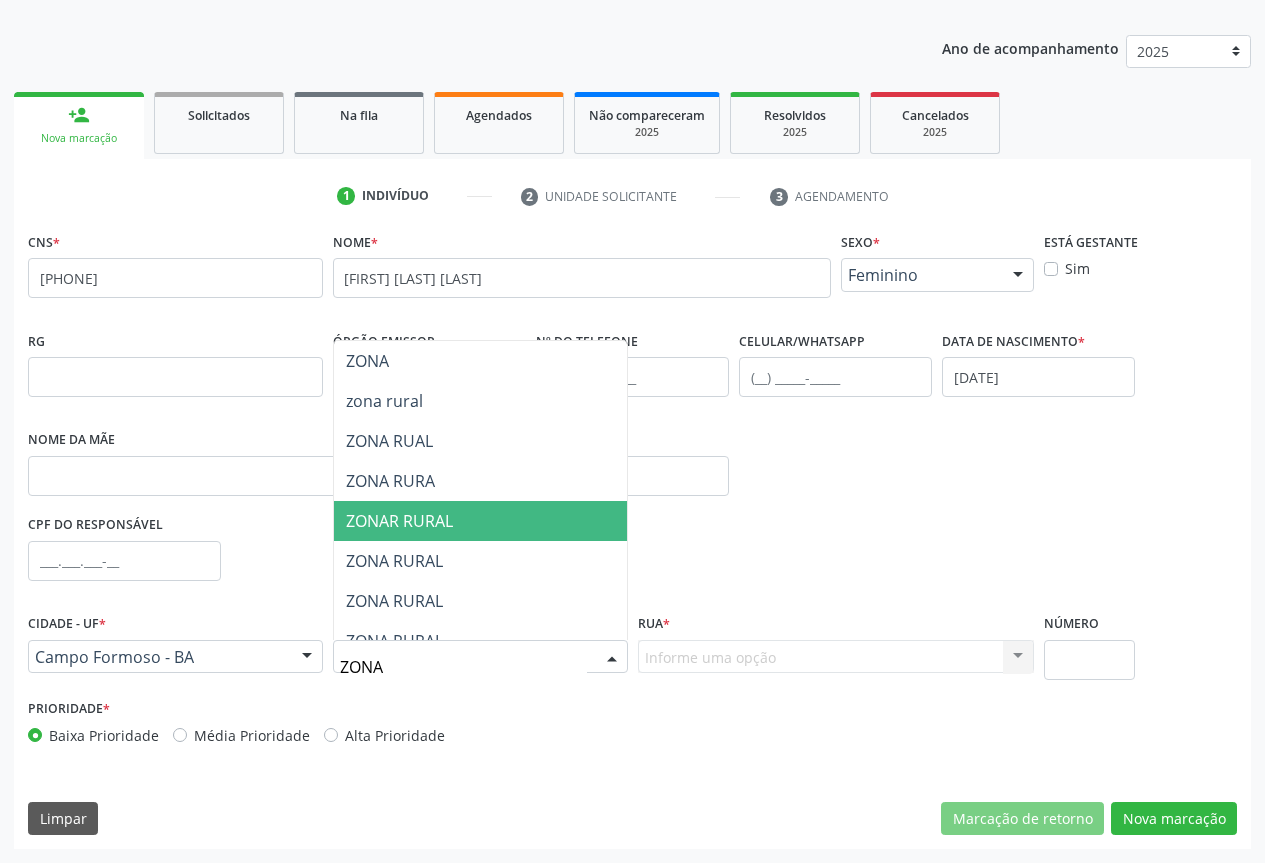 click on "ZONAR RURAL" at bounding box center [480, 521] 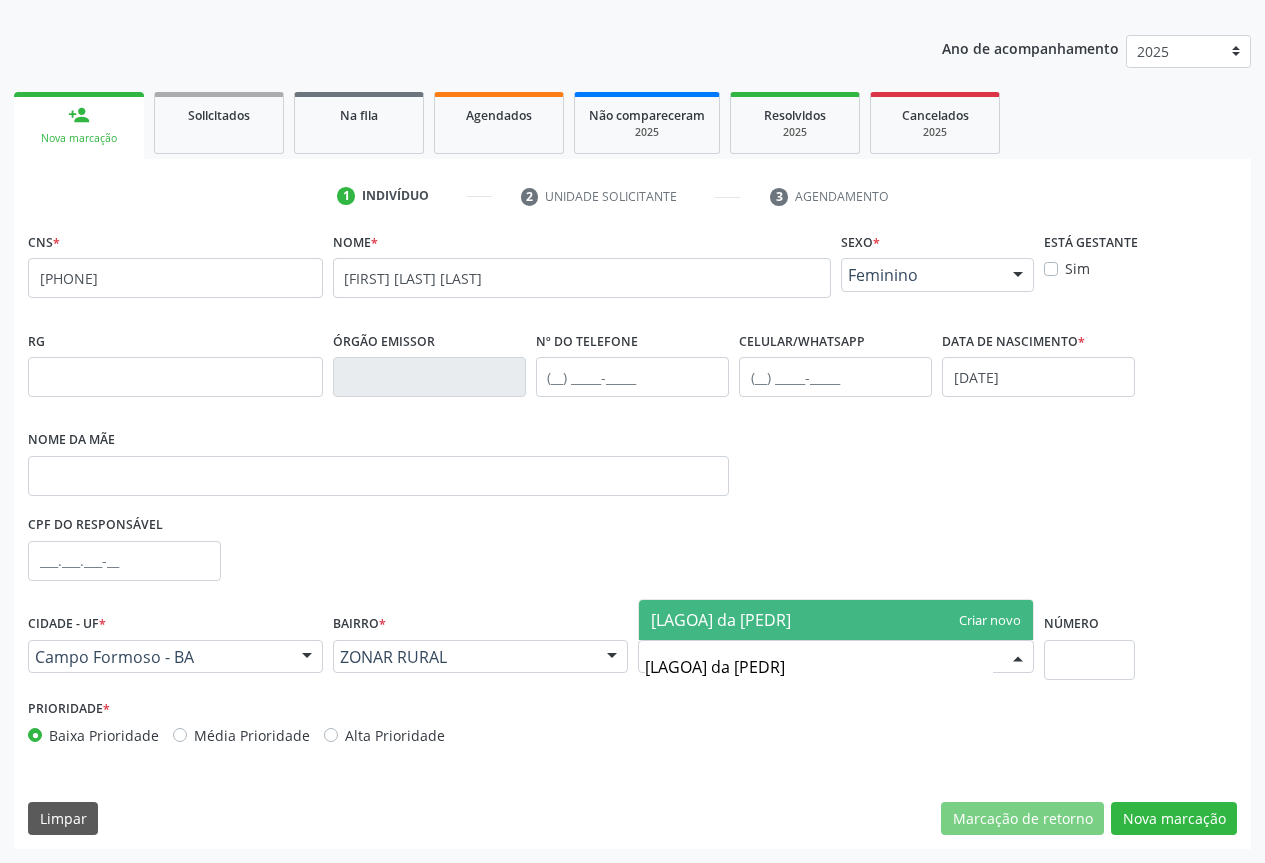 type on "[LOCATION] DA [NAME]" 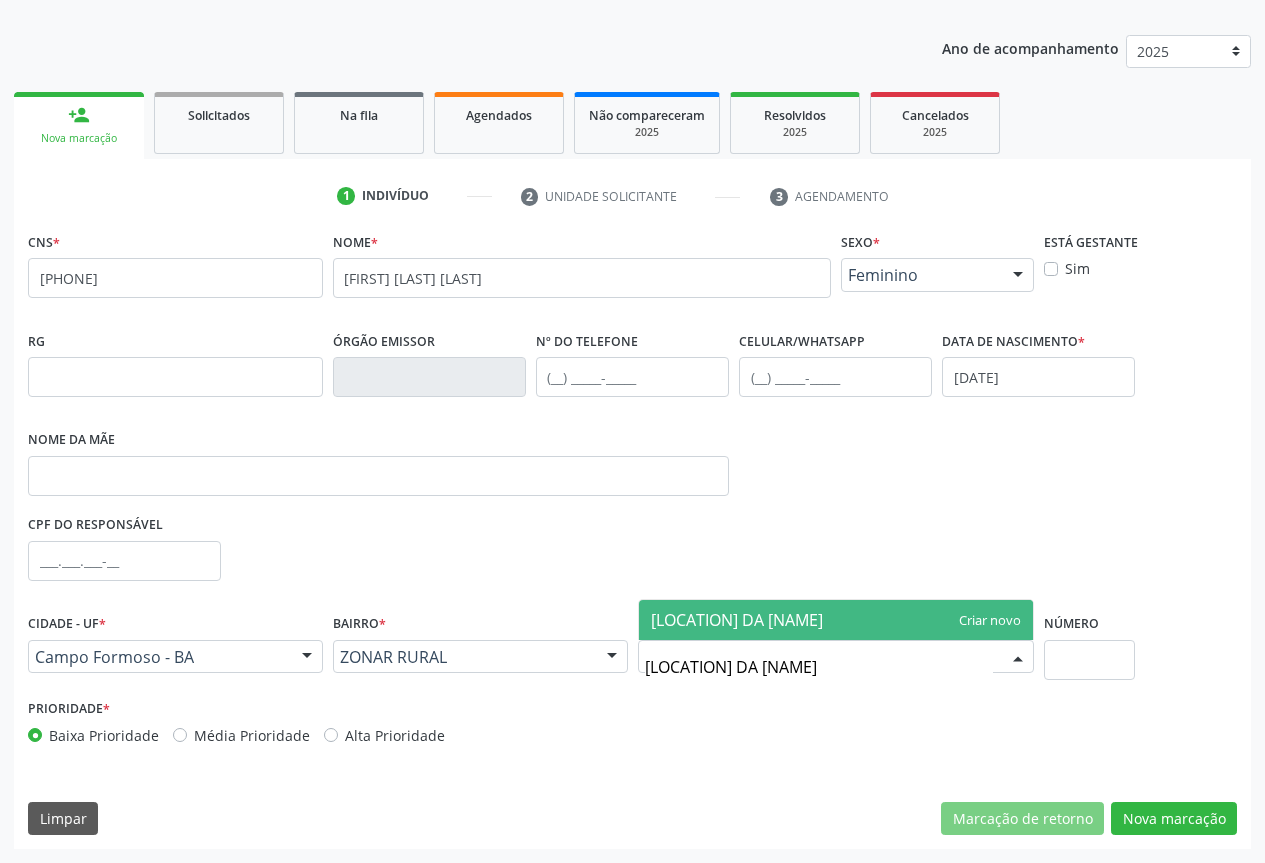 click on "[LOCATION] DA [NAME]" at bounding box center (836, 620) 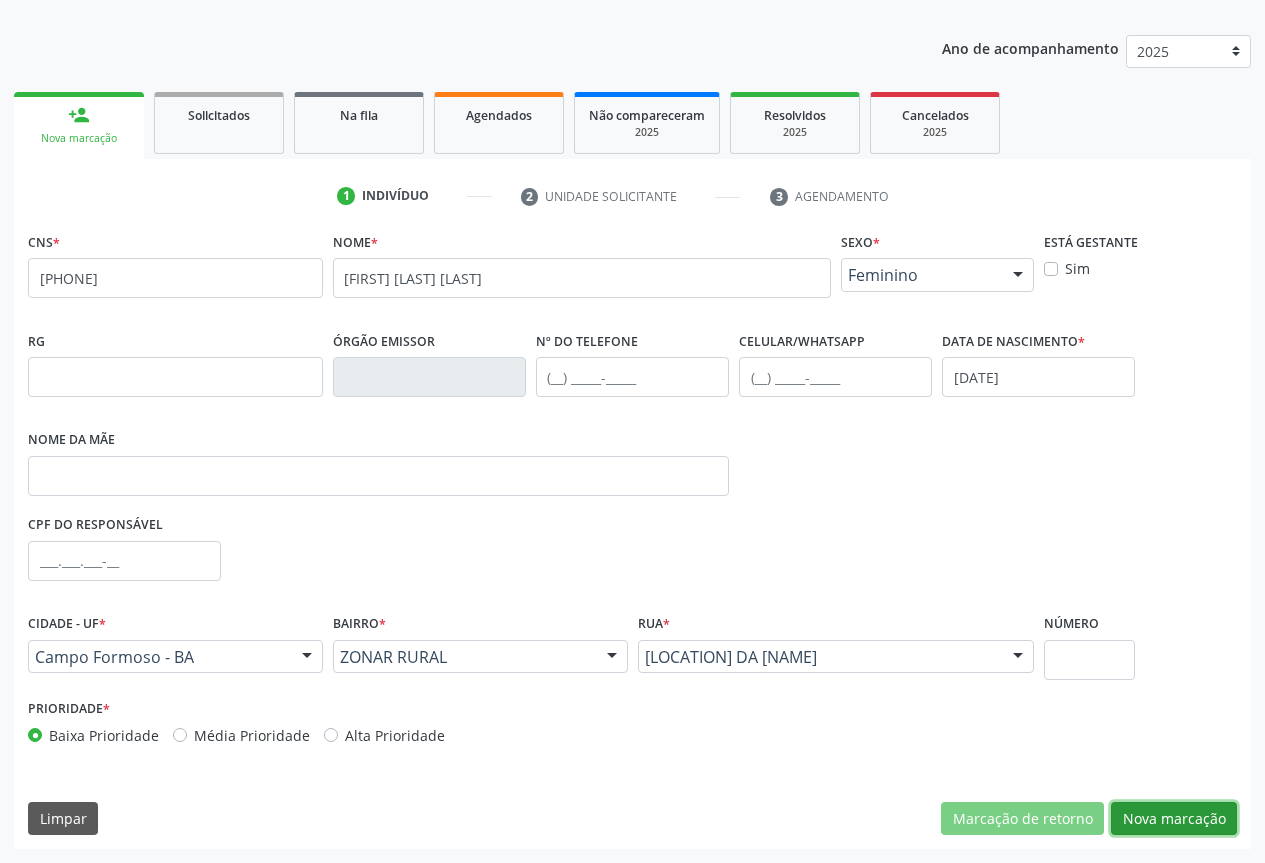click on "Nova marcação" at bounding box center [1174, 819] 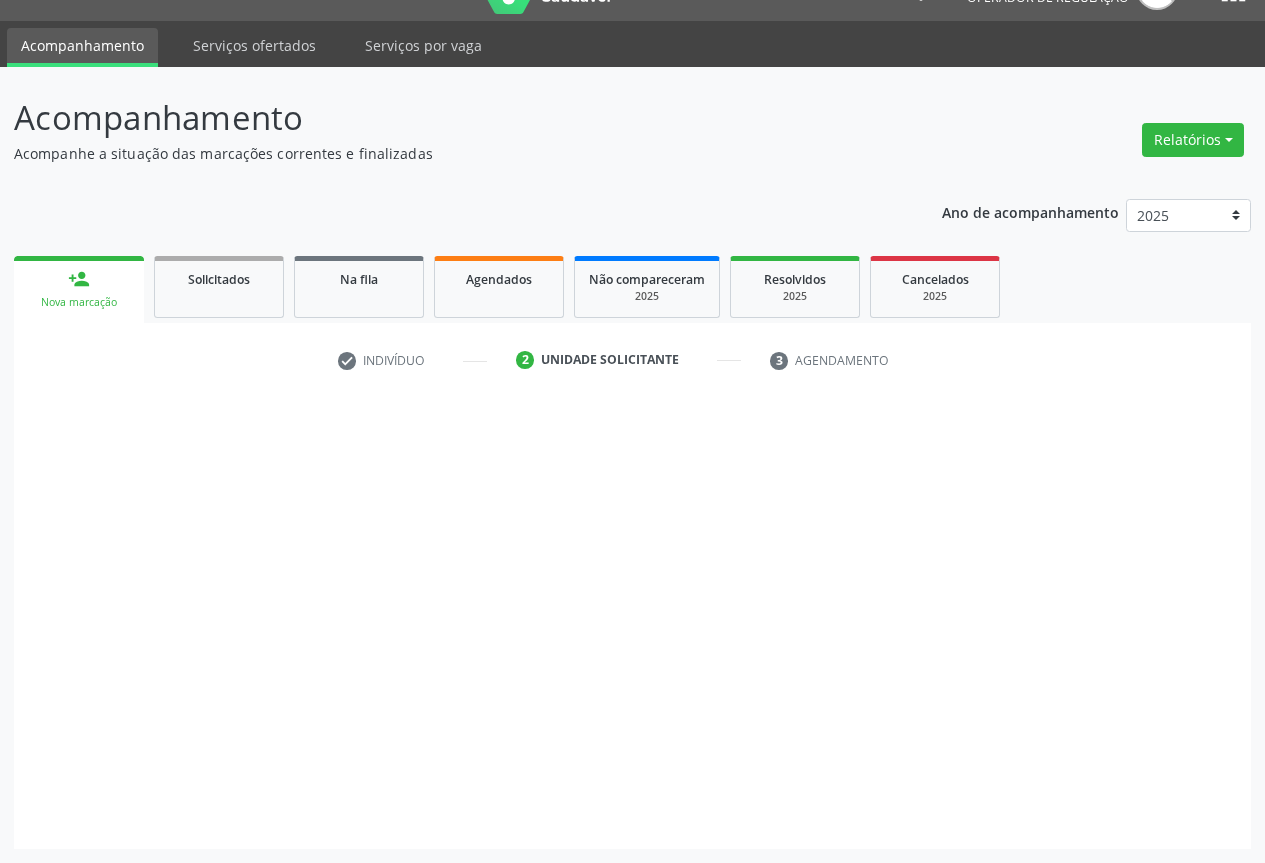 scroll, scrollTop: 43, scrollLeft: 0, axis: vertical 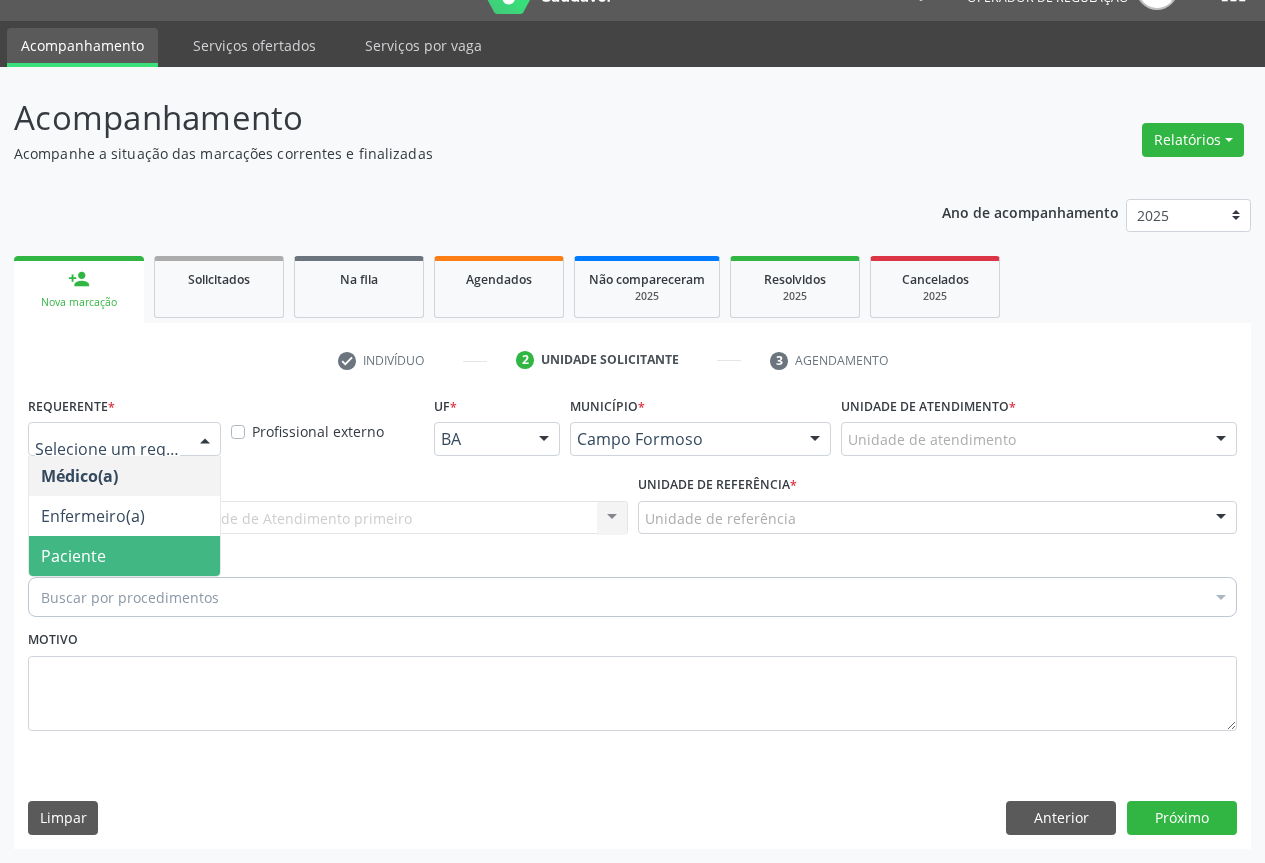 click on "Paciente" at bounding box center (124, 556) 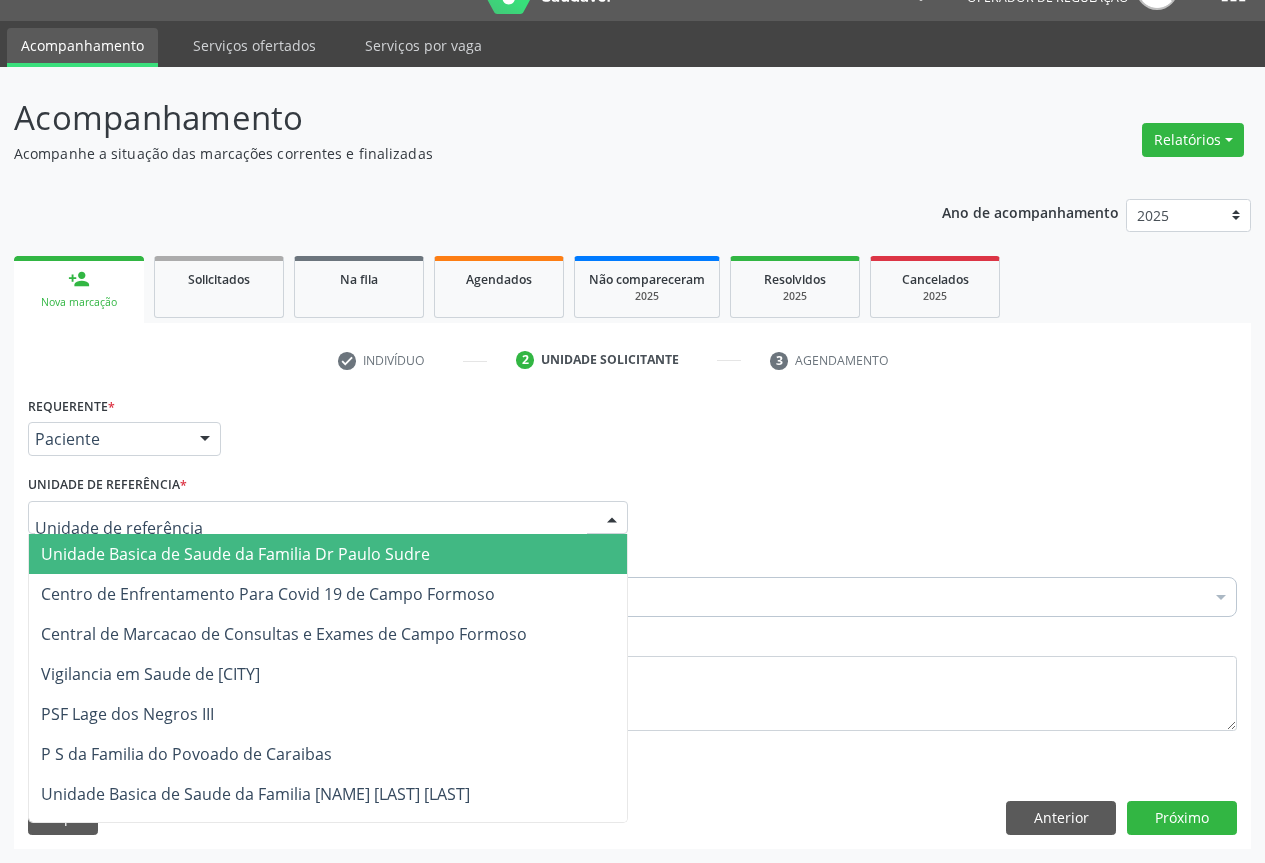click at bounding box center [328, 518] 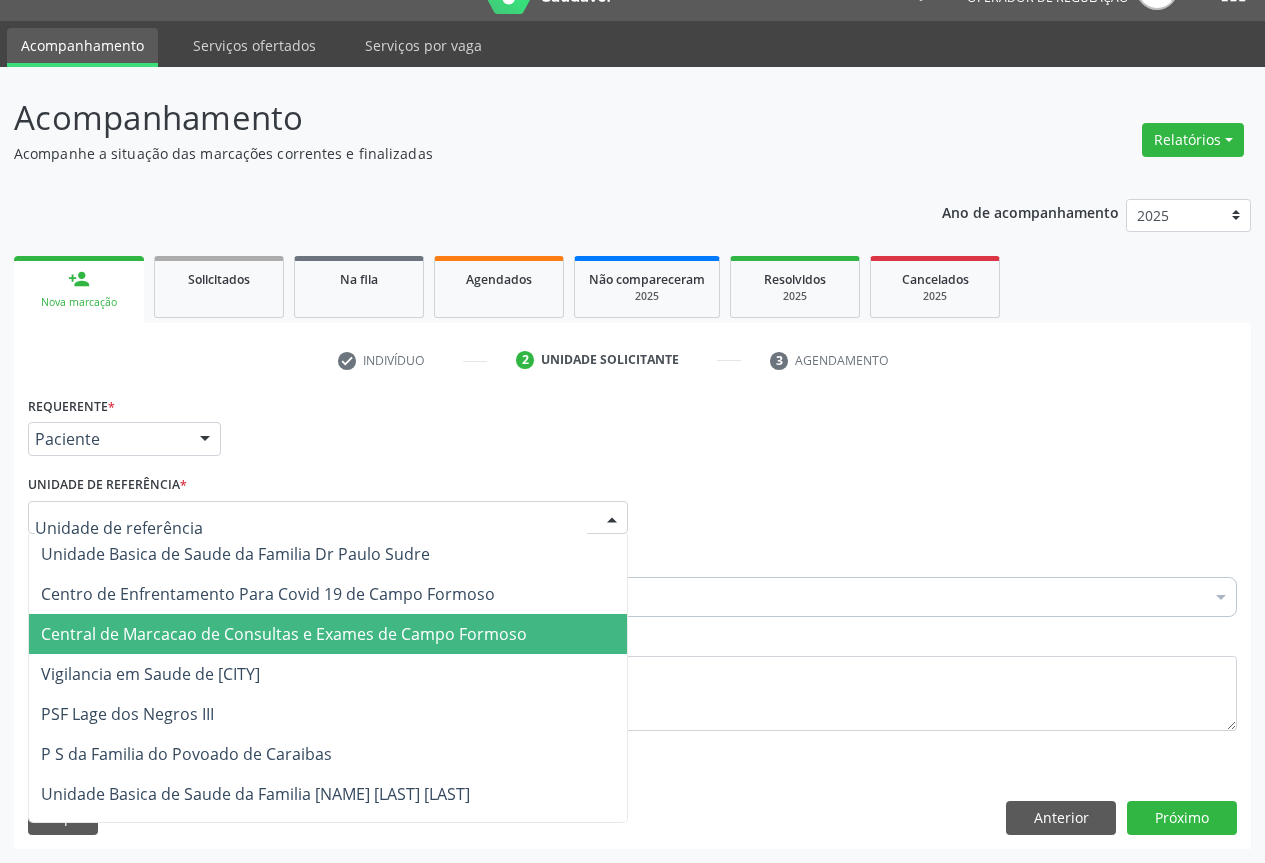 drag, startPoint x: 197, startPoint y: 628, endPoint x: 145, endPoint y: 603, distance: 57.697487 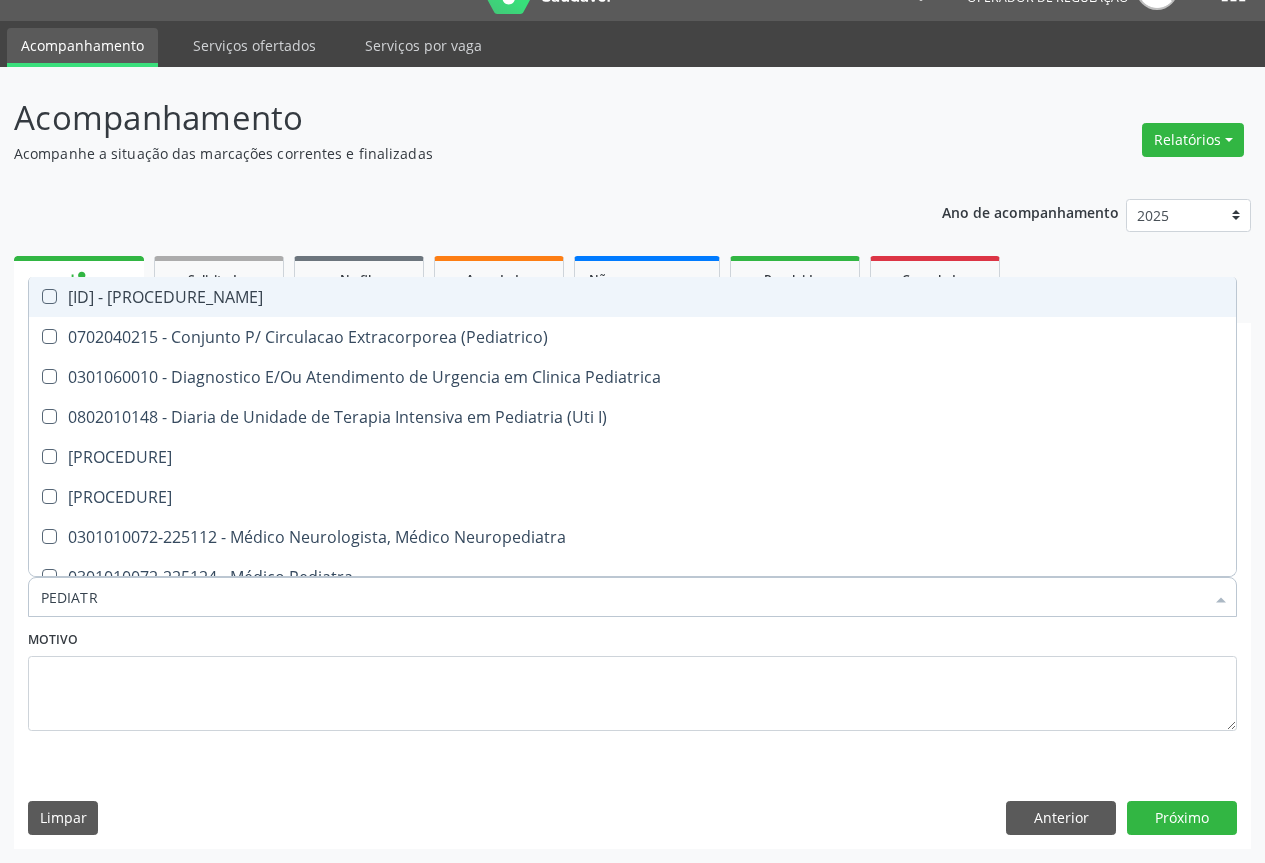 type on "PEDIATRA" 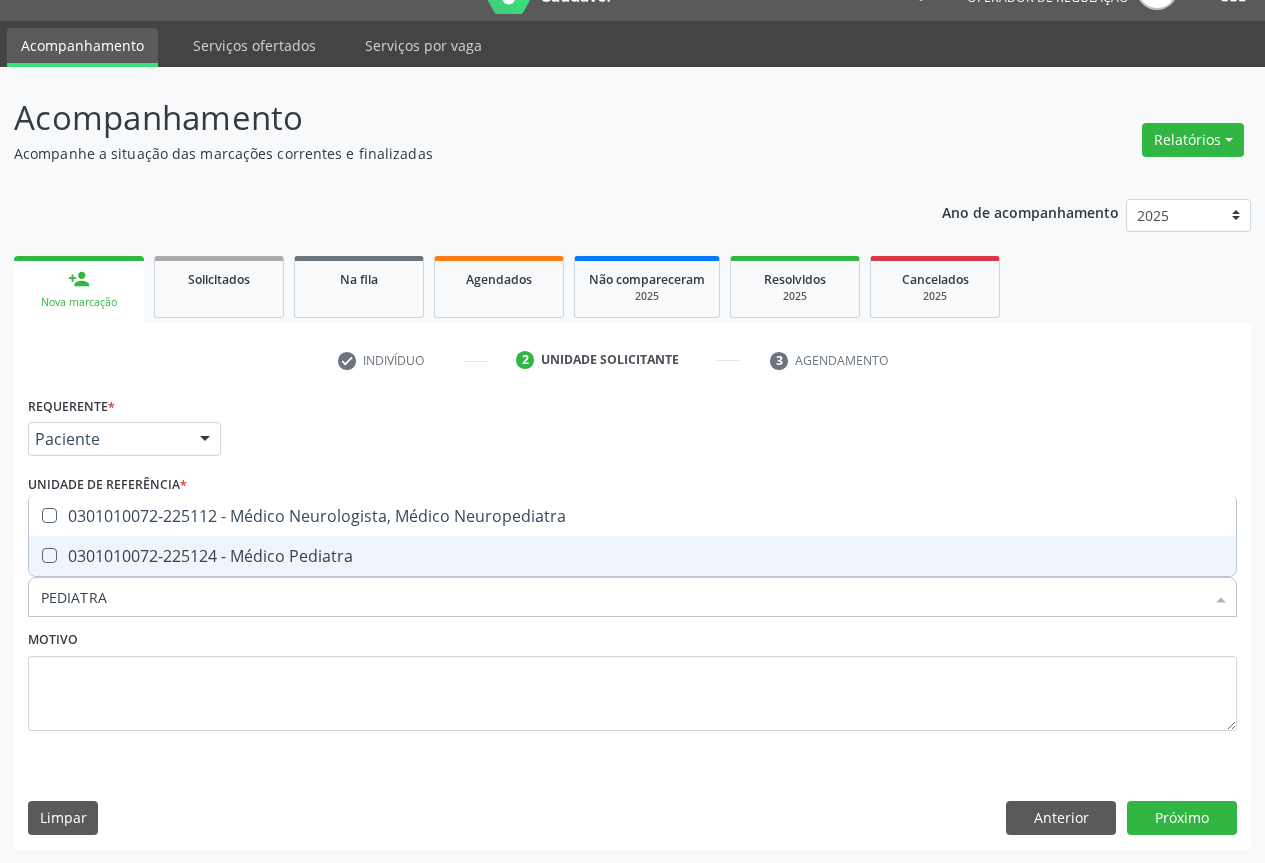 click on "0301010072-225124 - Médico Pediatra" at bounding box center [632, 556] 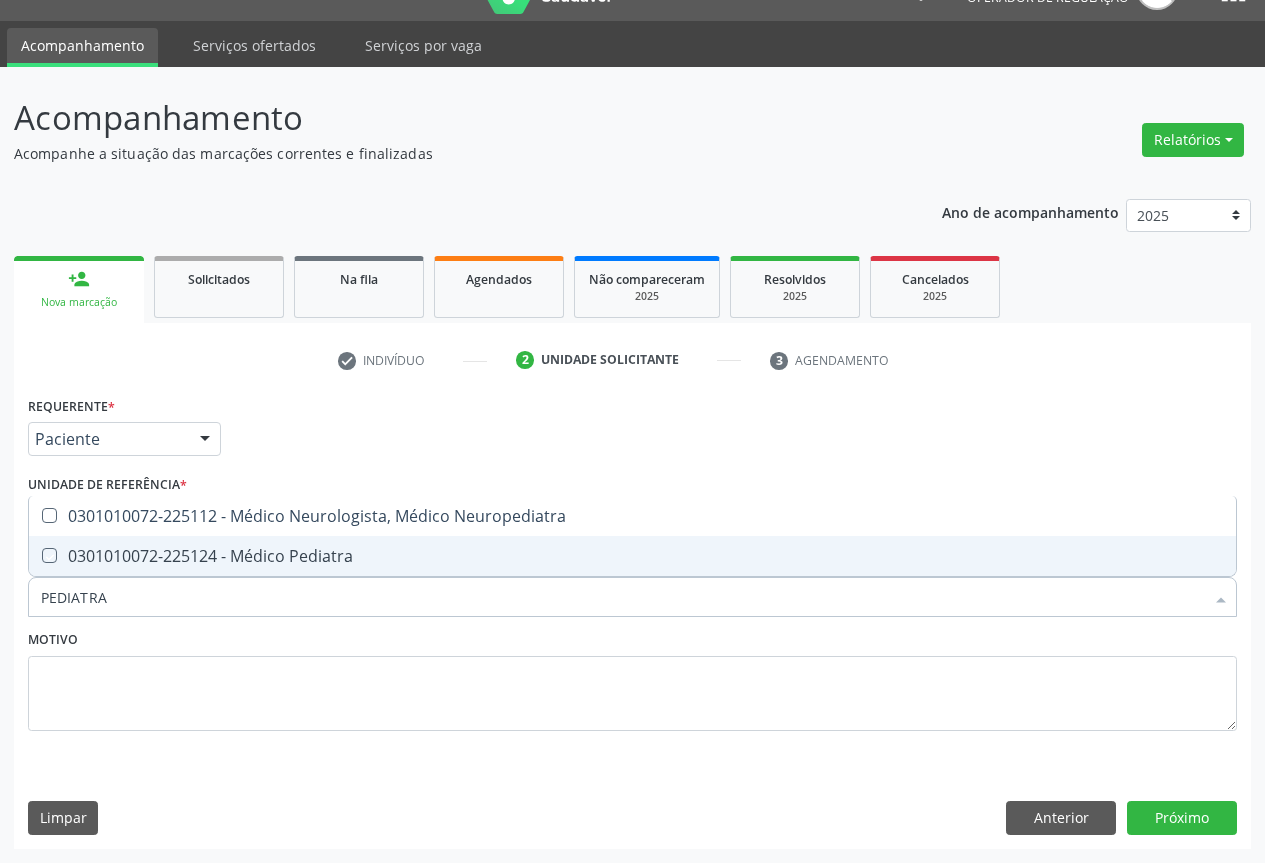 checkbox on "true" 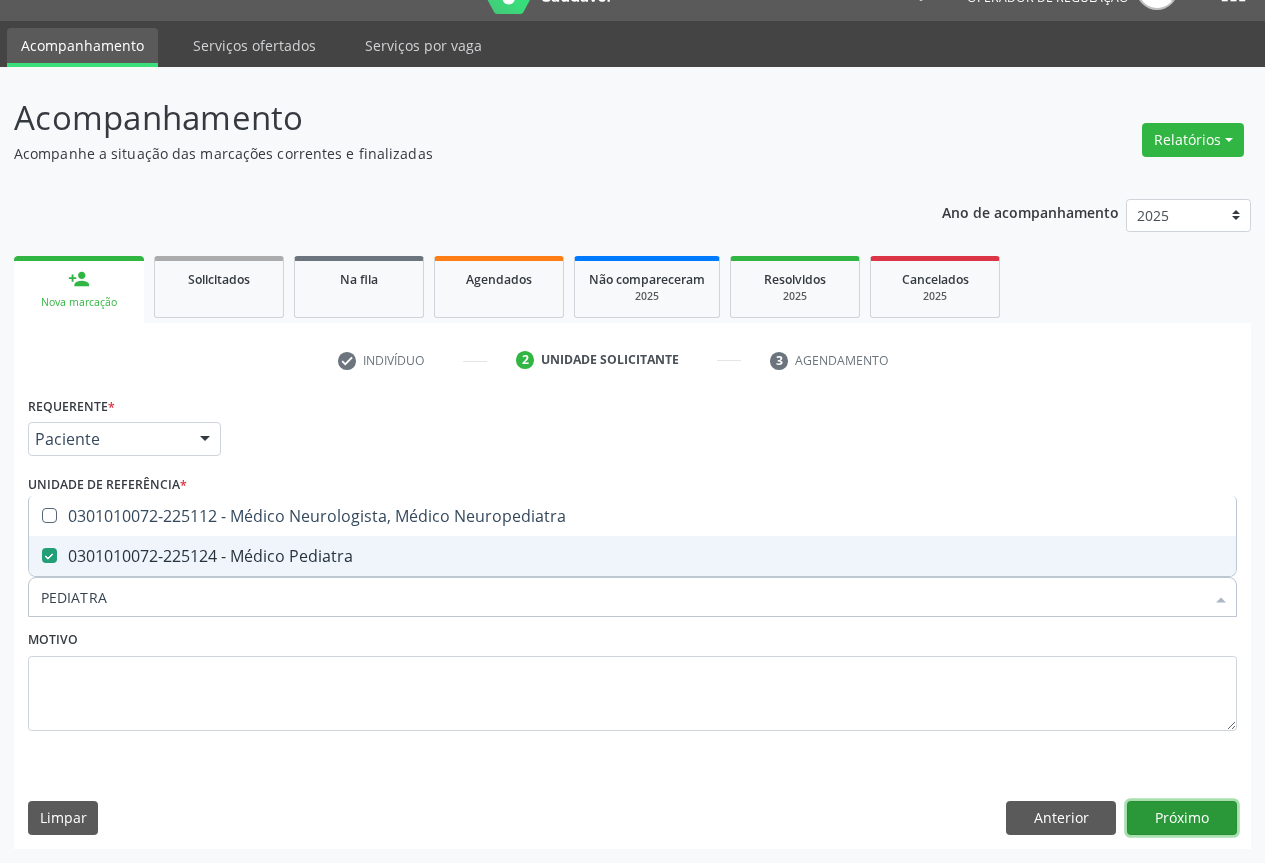 click on "Próximo" at bounding box center [1182, 818] 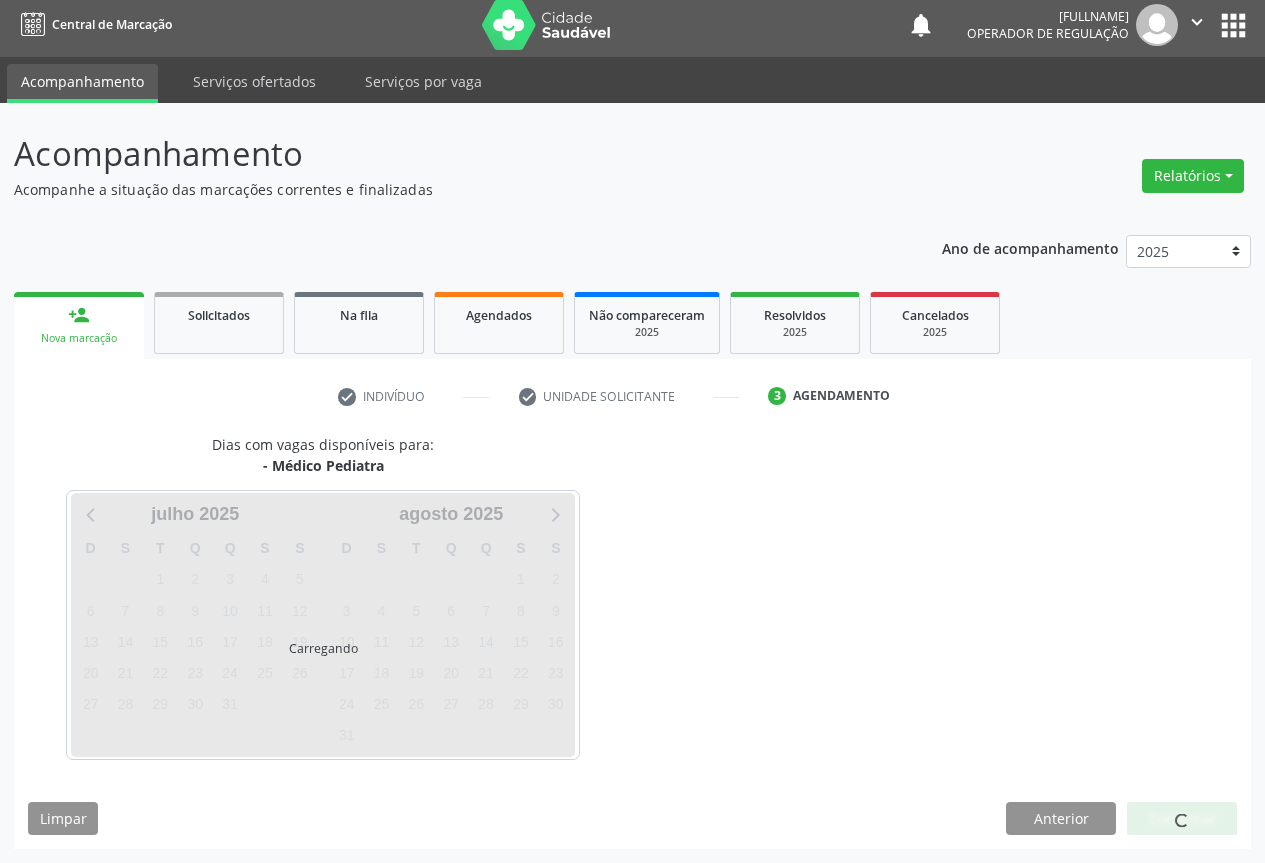 scroll, scrollTop: 7, scrollLeft: 0, axis: vertical 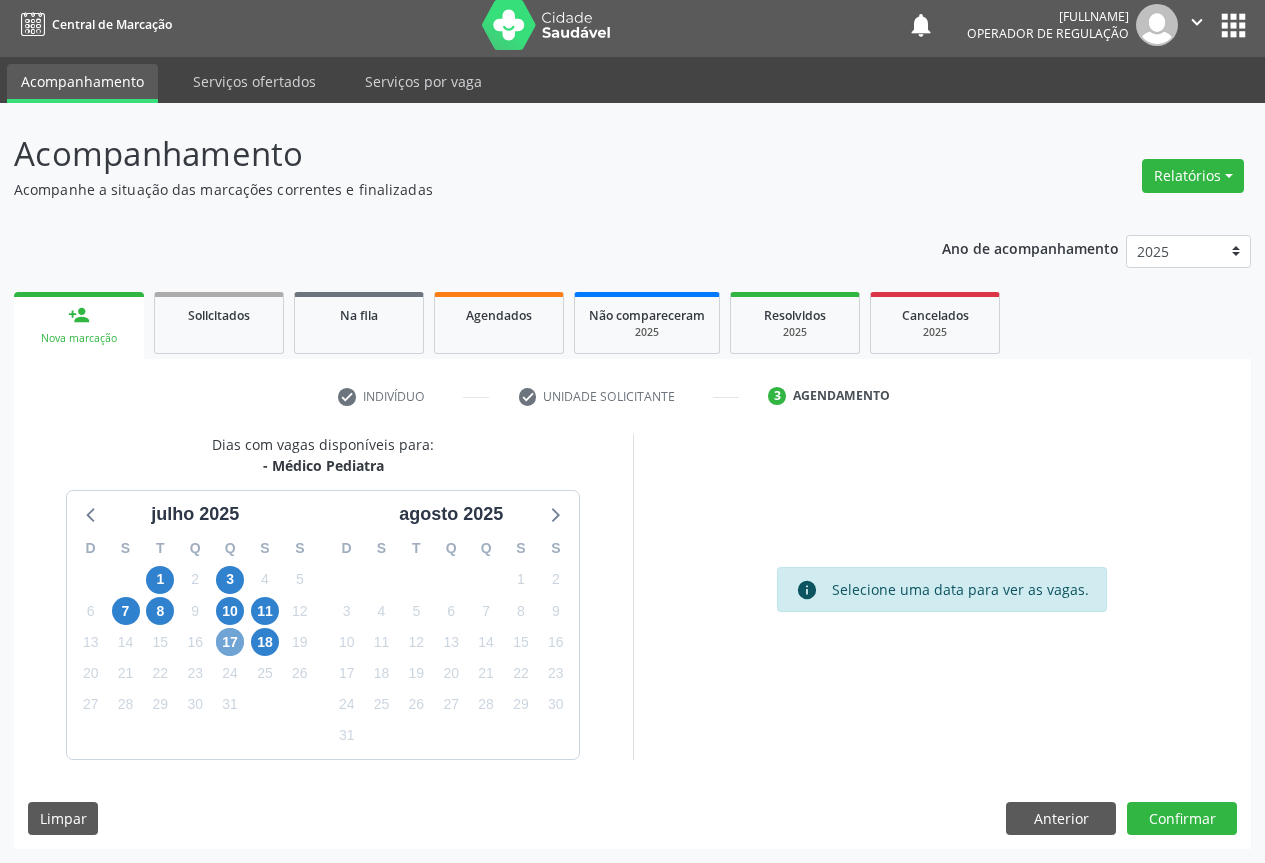 click on "17" at bounding box center [230, 642] 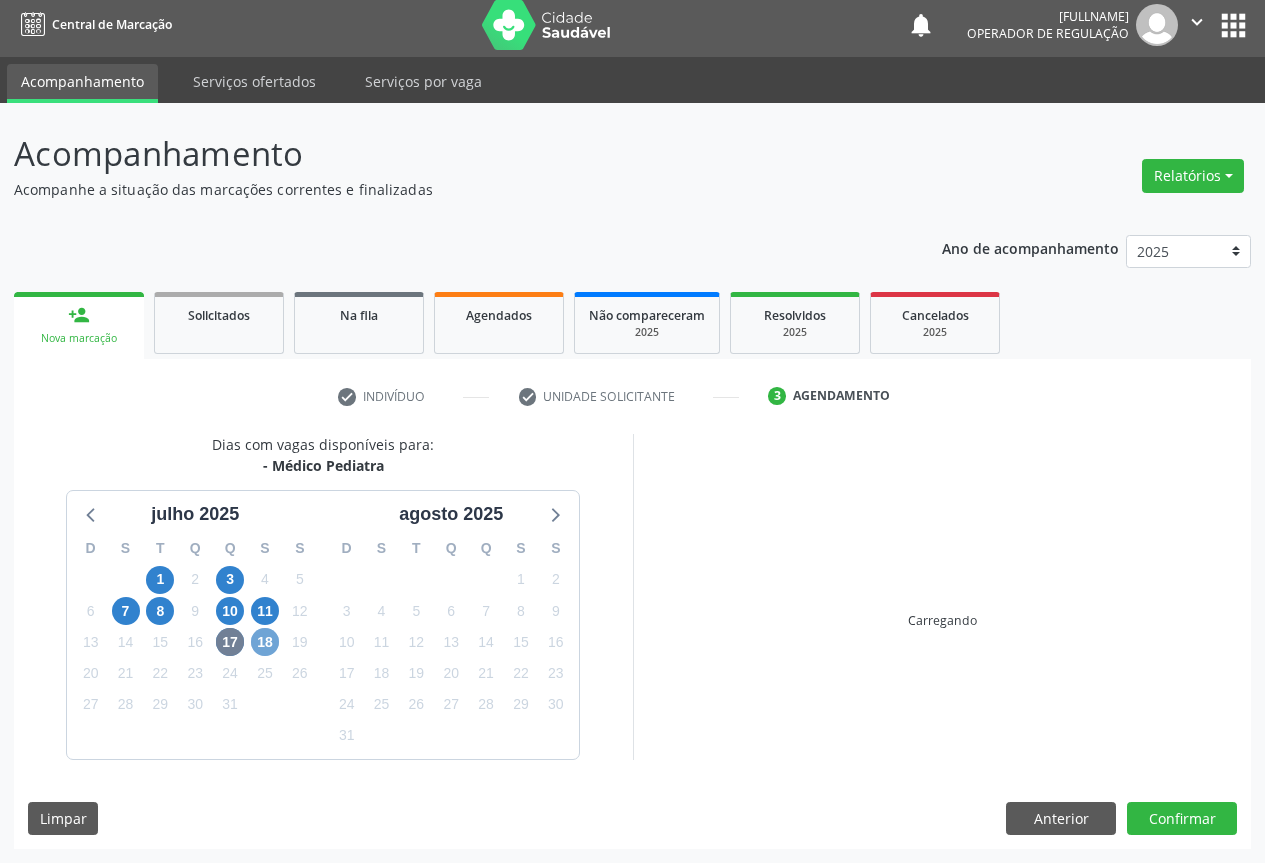 click on "18" at bounding box center (265, 642) 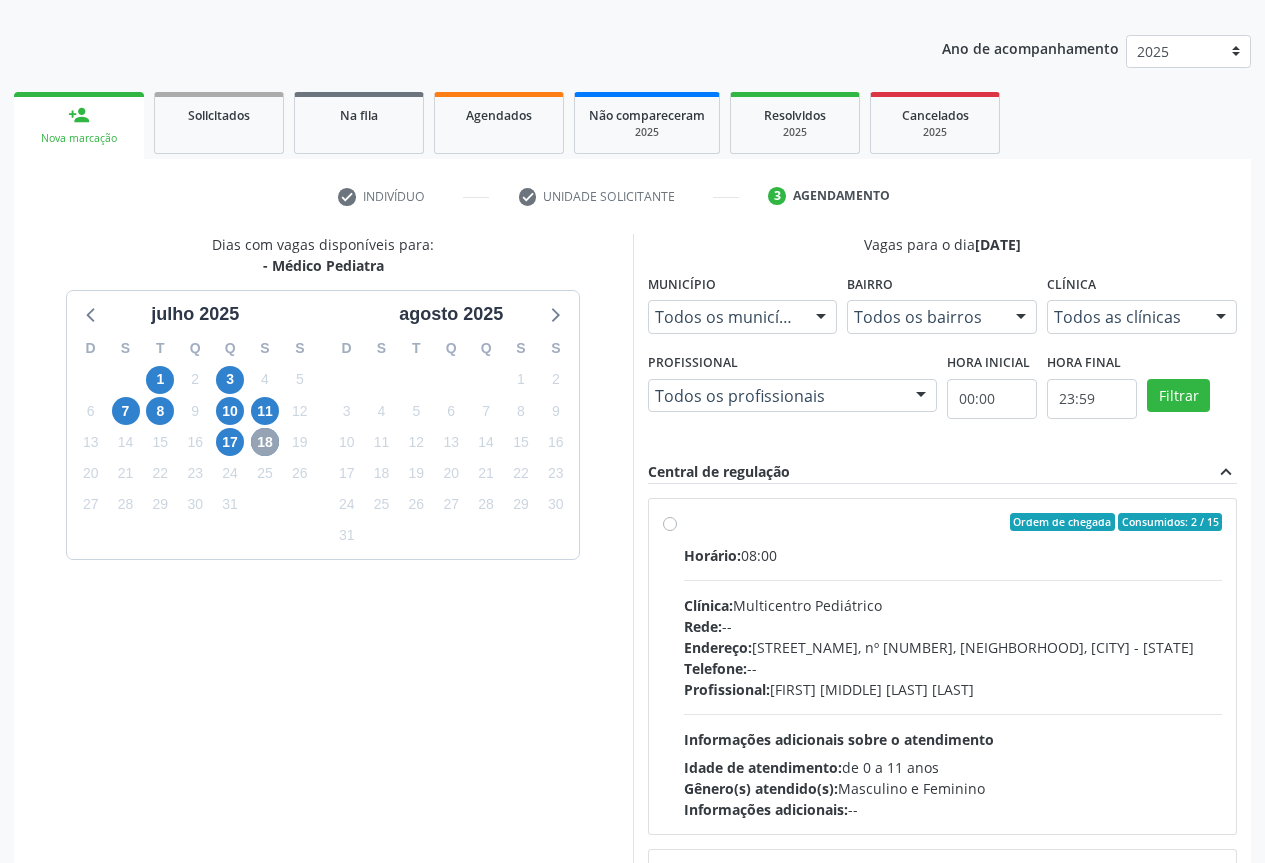 scroll, scrollTop: 332, scrollLeft: 0, axis: vertical 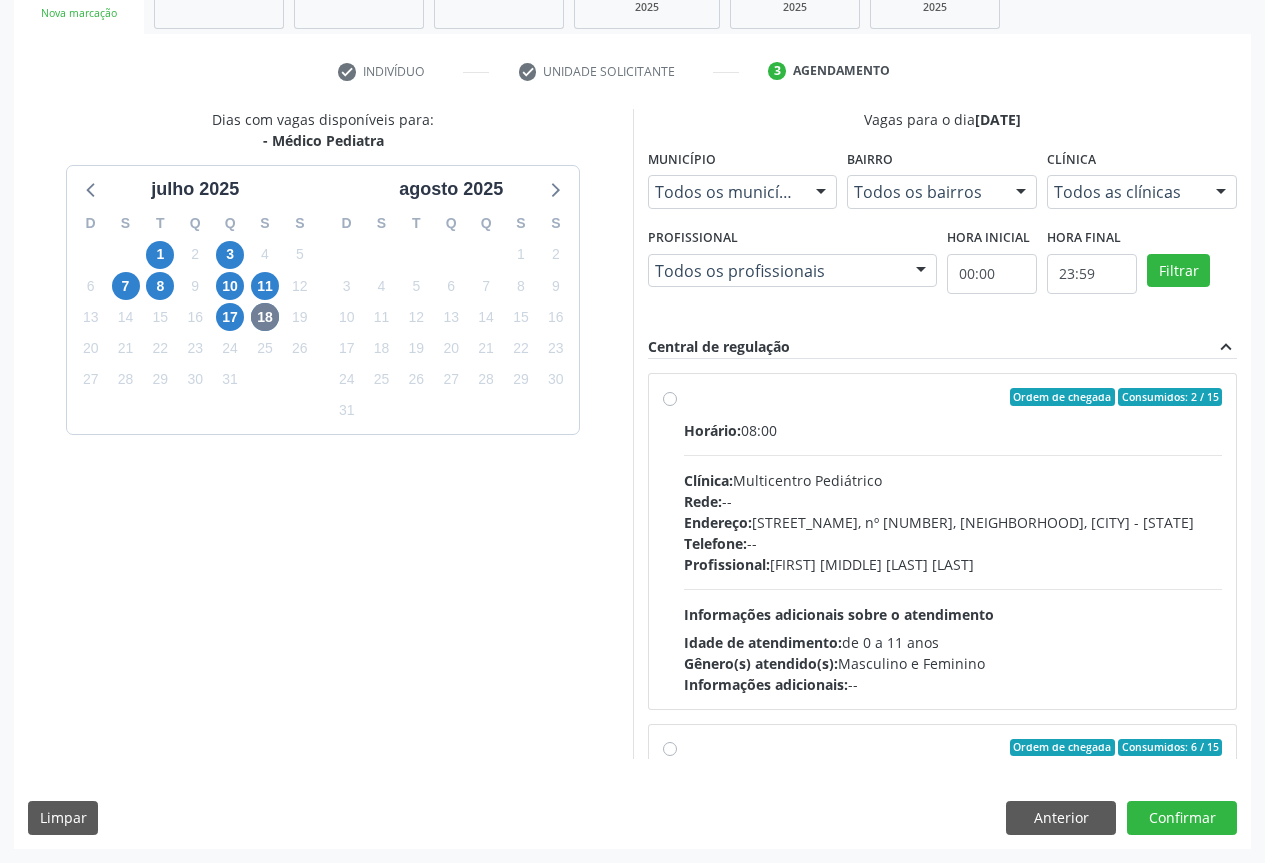 click on "Endereço: Antigo Casa Grande, nº 37, Centro, Campo Formoso - BA" at bounding box center (953, 522) 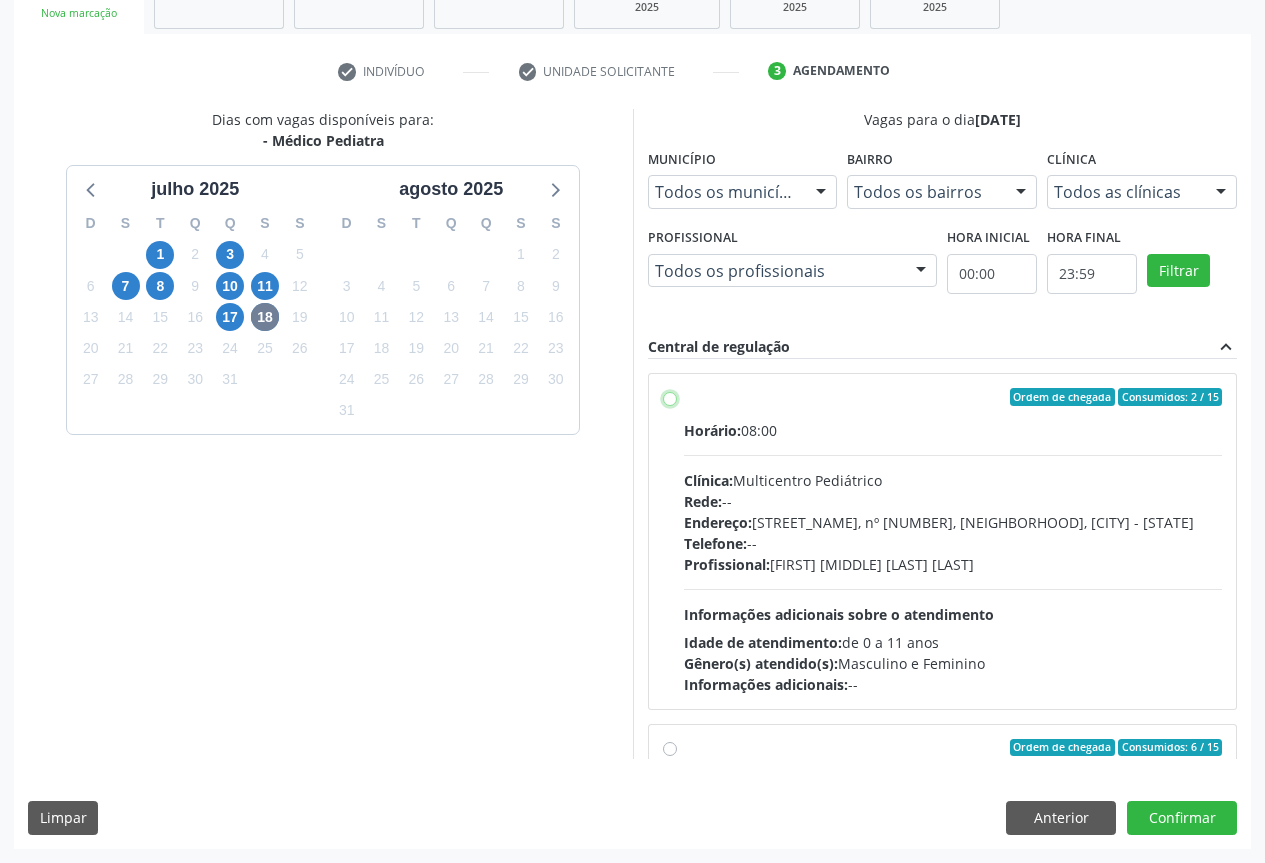 click on "Ordem de chegada
Consumidos: 2 / 15
Horário:   08:00
Clínica:  Multicentro Pediátrico
Rede:
--
Endereço:   Antigo [NAME] [LAST], nº 37, Centro, [CITY] - [STATE]
Telefone:   --
Profissional:
[FIRST] [MIDDLE] [LAST] [LAST]
Informações adicionais sobre o atendimento
Idade de atendimento:
de 0 a 11 anos
Gênero(s) atendido(s):
Masculino e Feminino
Informações adicionais:
--" at bounding box center [670, 397] 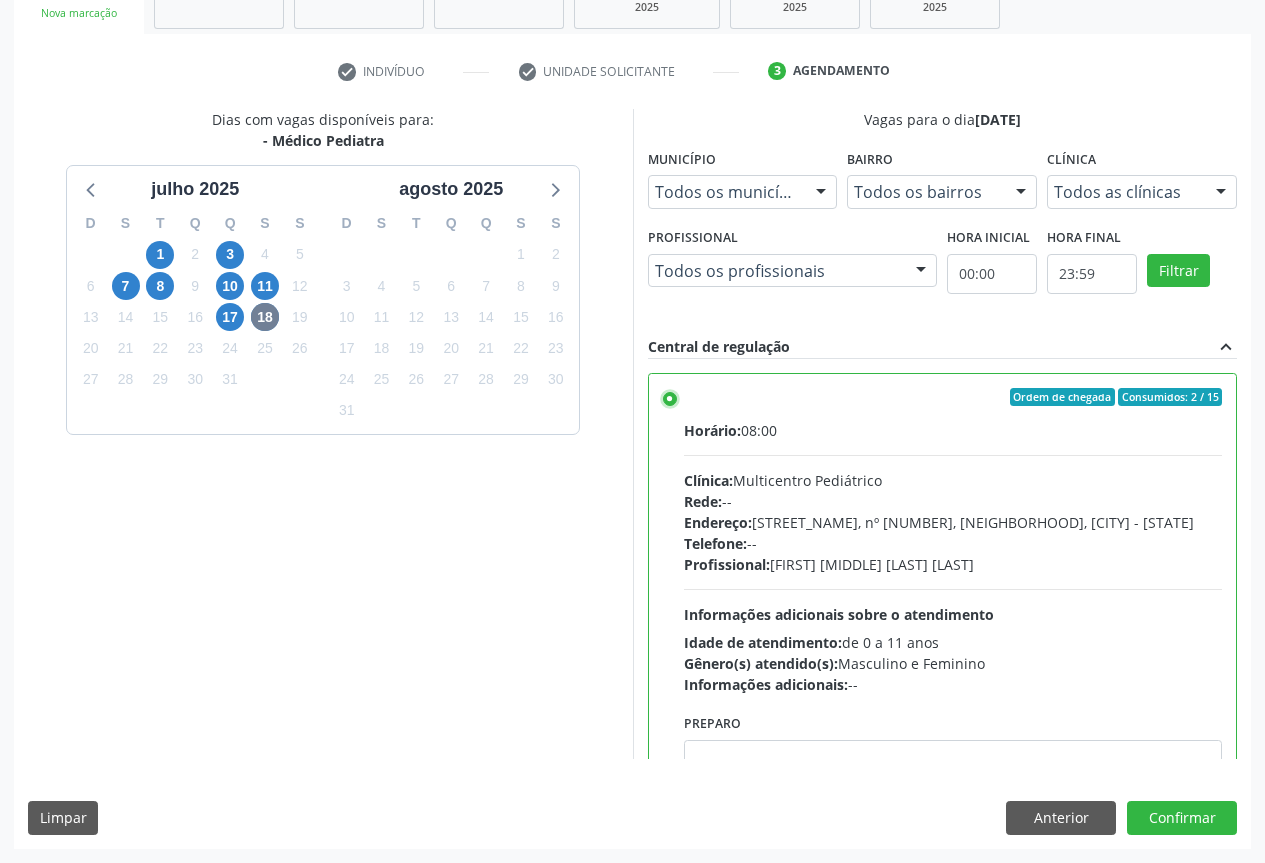 scroll, scrollTop: 450, scrollLeft: 0, axis: vertical 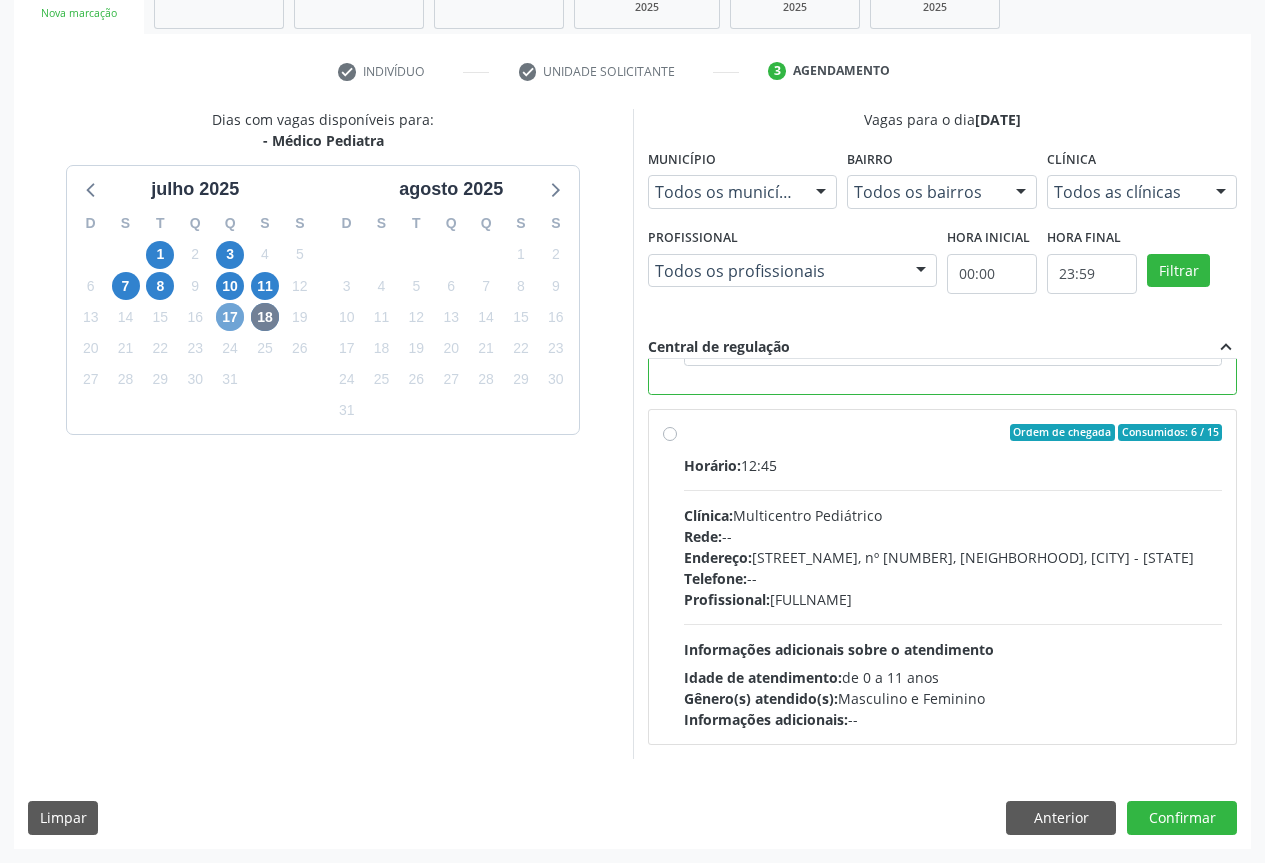 click on "17" at bounding box center (230, 317) 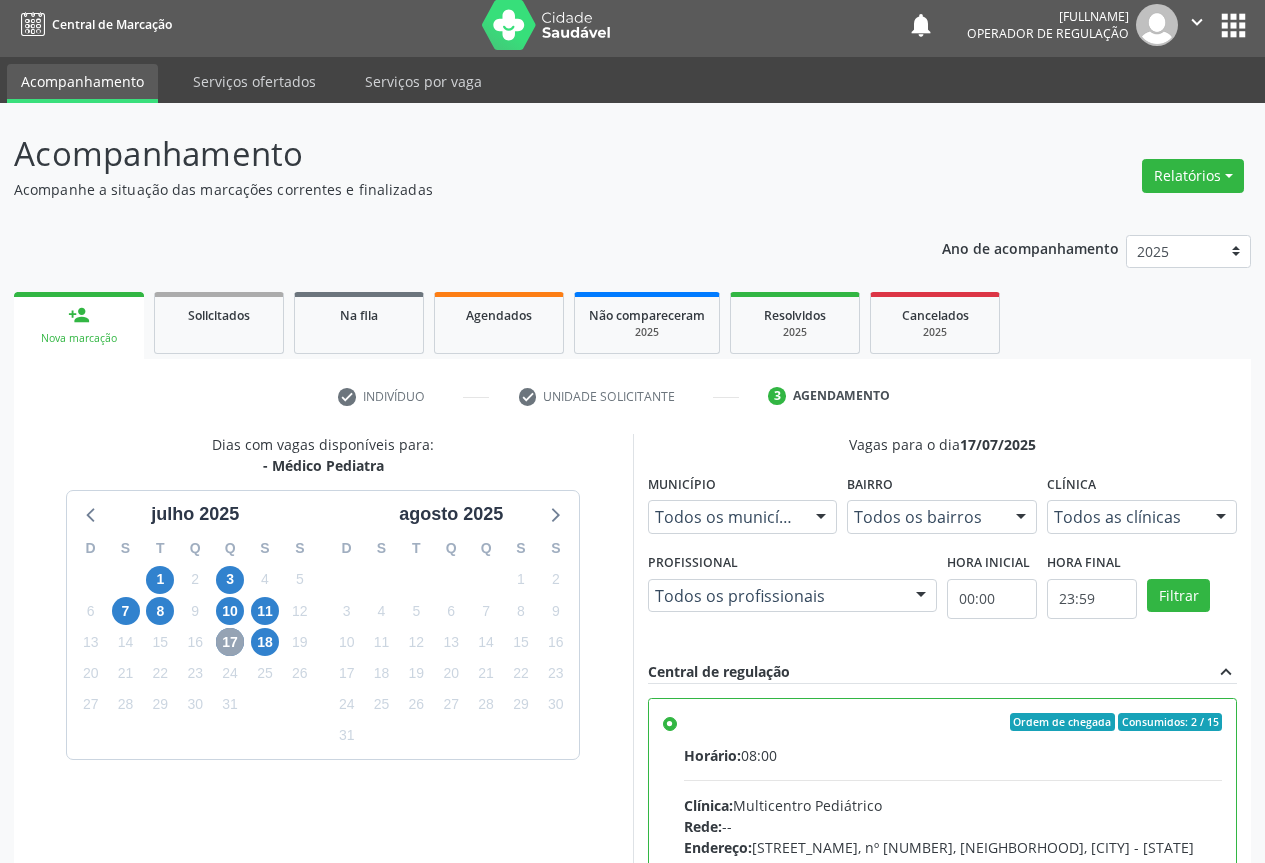 scroll, scrollTop: 332, scrollLeft: 0, axis: vertical 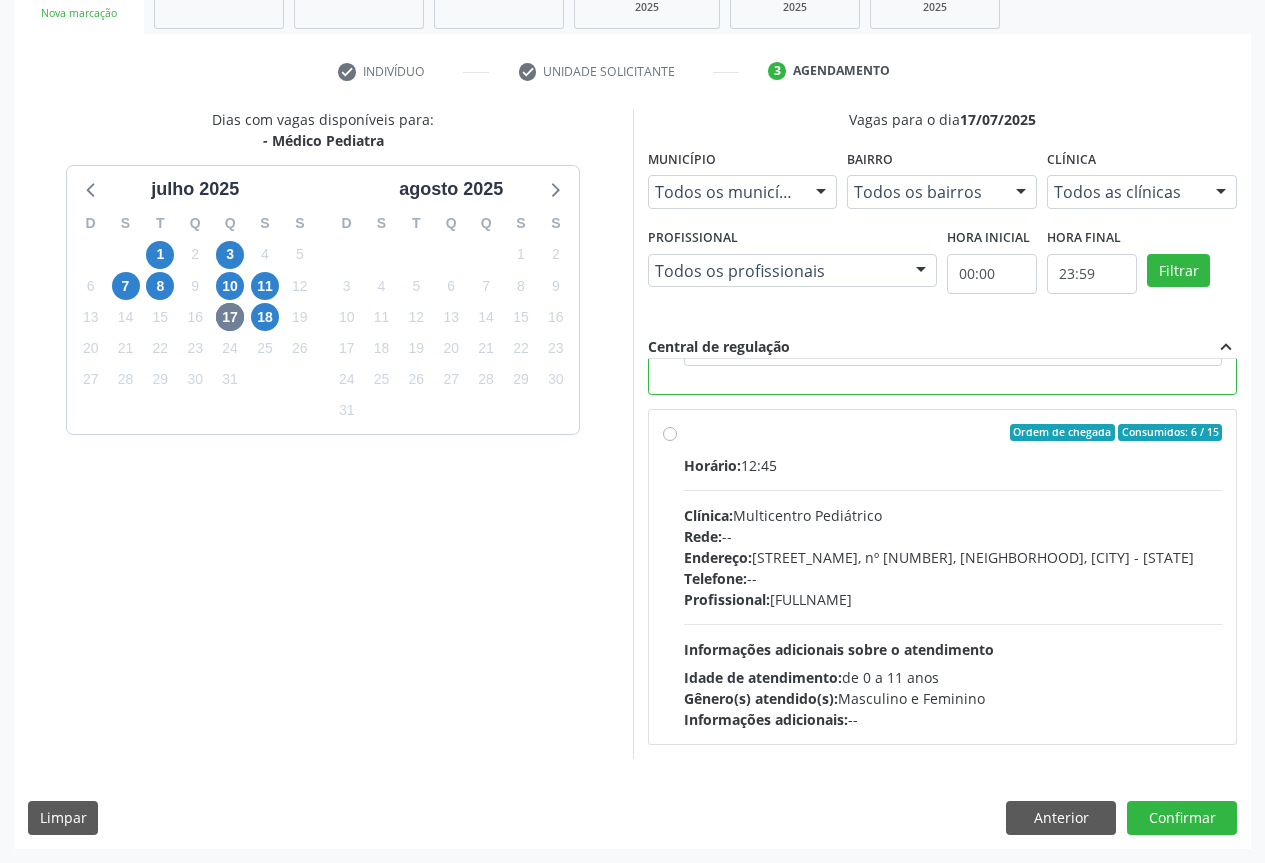 click on "Profissional:
[FULLNAME]" at bounding box center [953, 599] 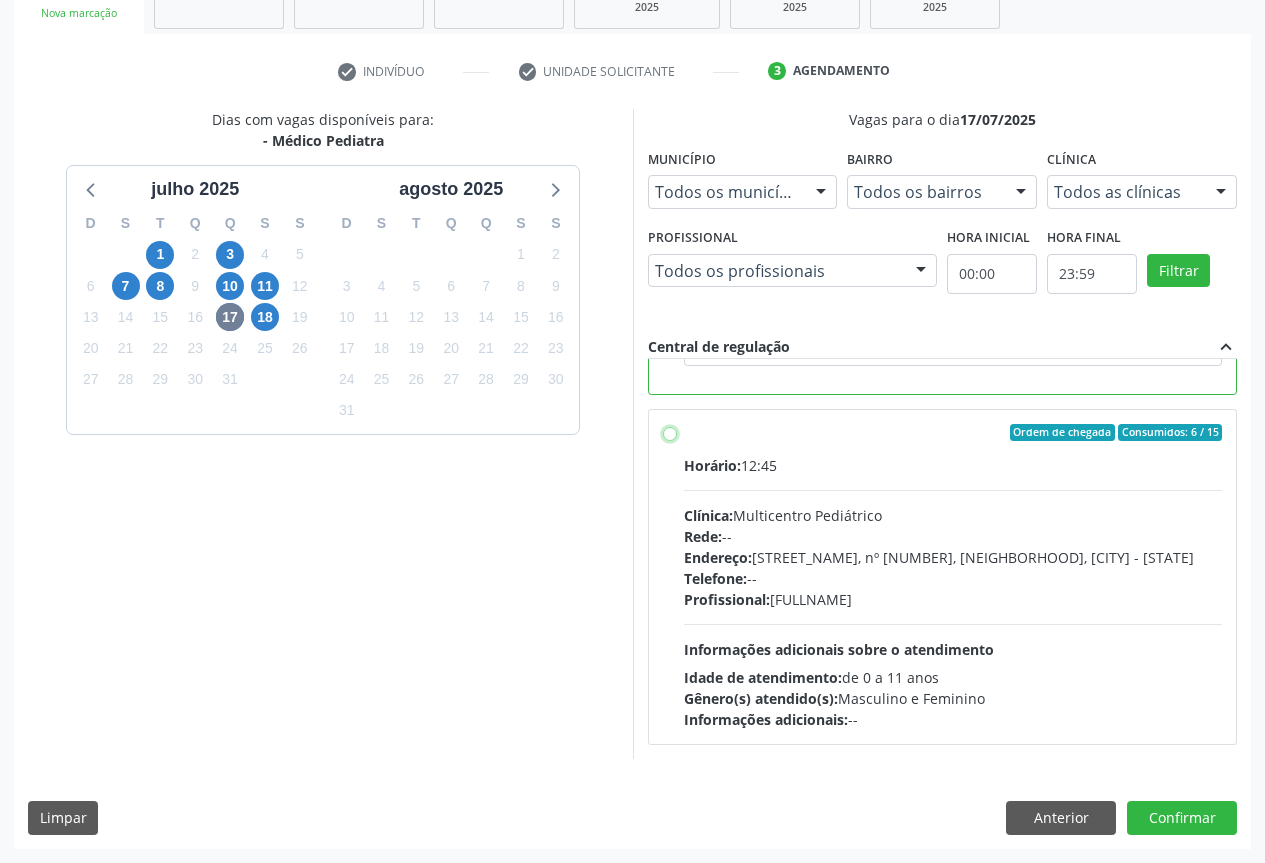 radio on "false" 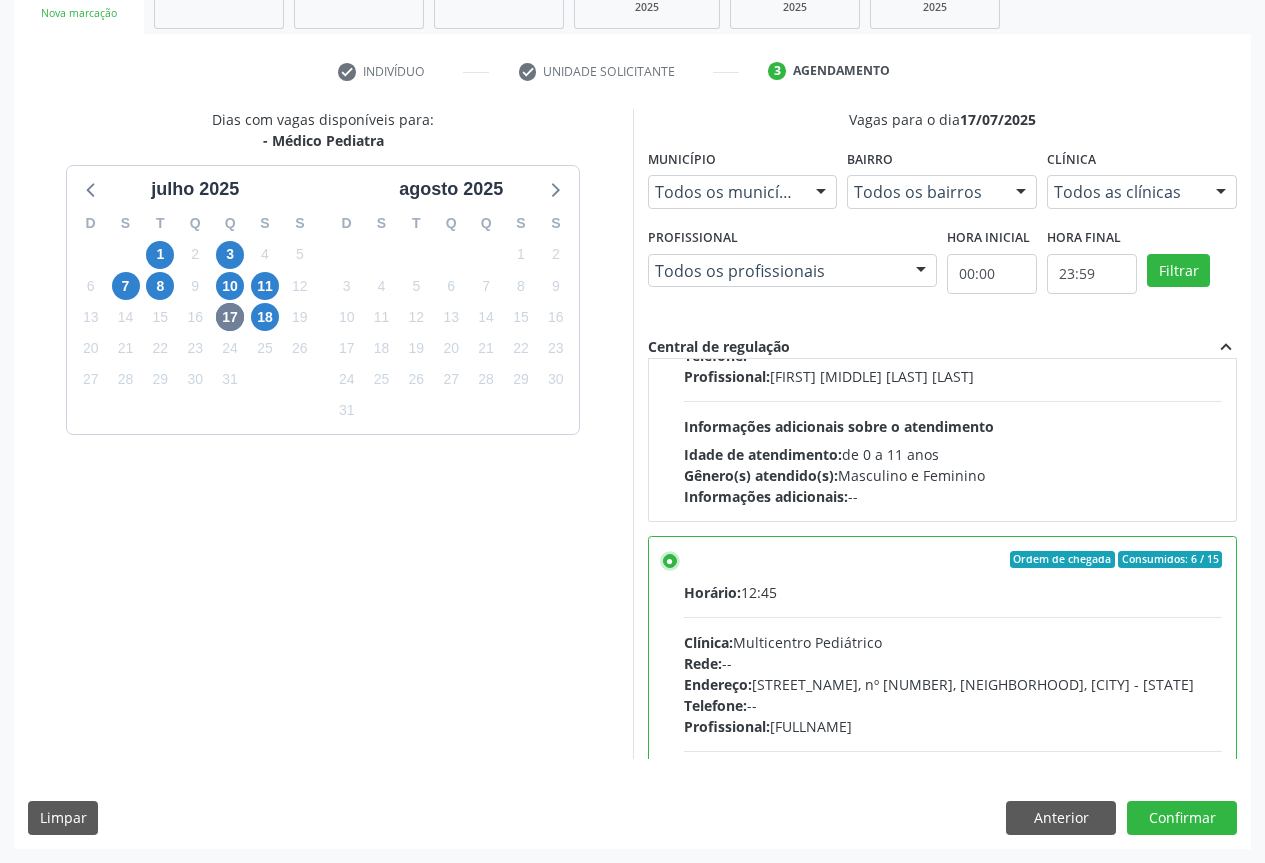 scroll, scrollTop: 450, scrollLeft: 0, axis: vertical 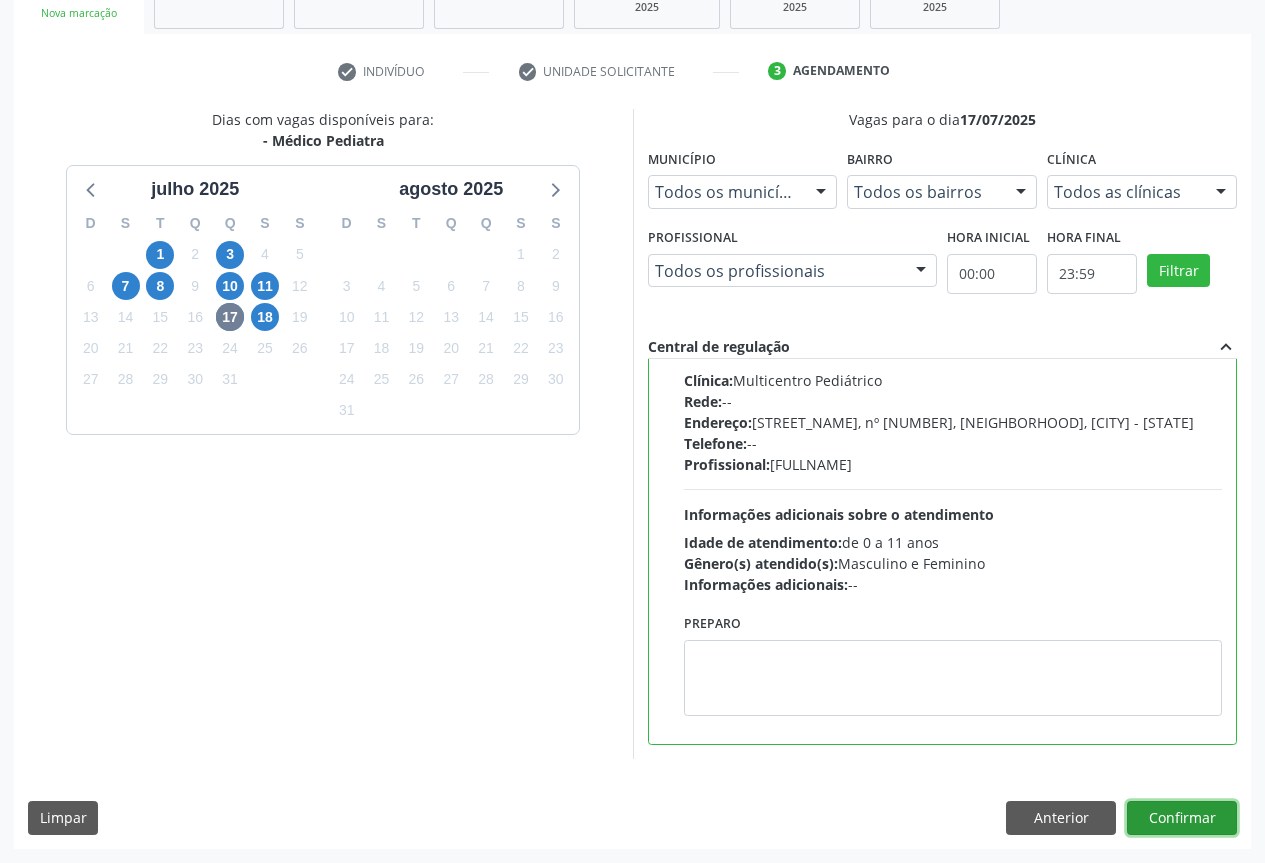 click on "Confirmar" at bounding box center [1182, 818] 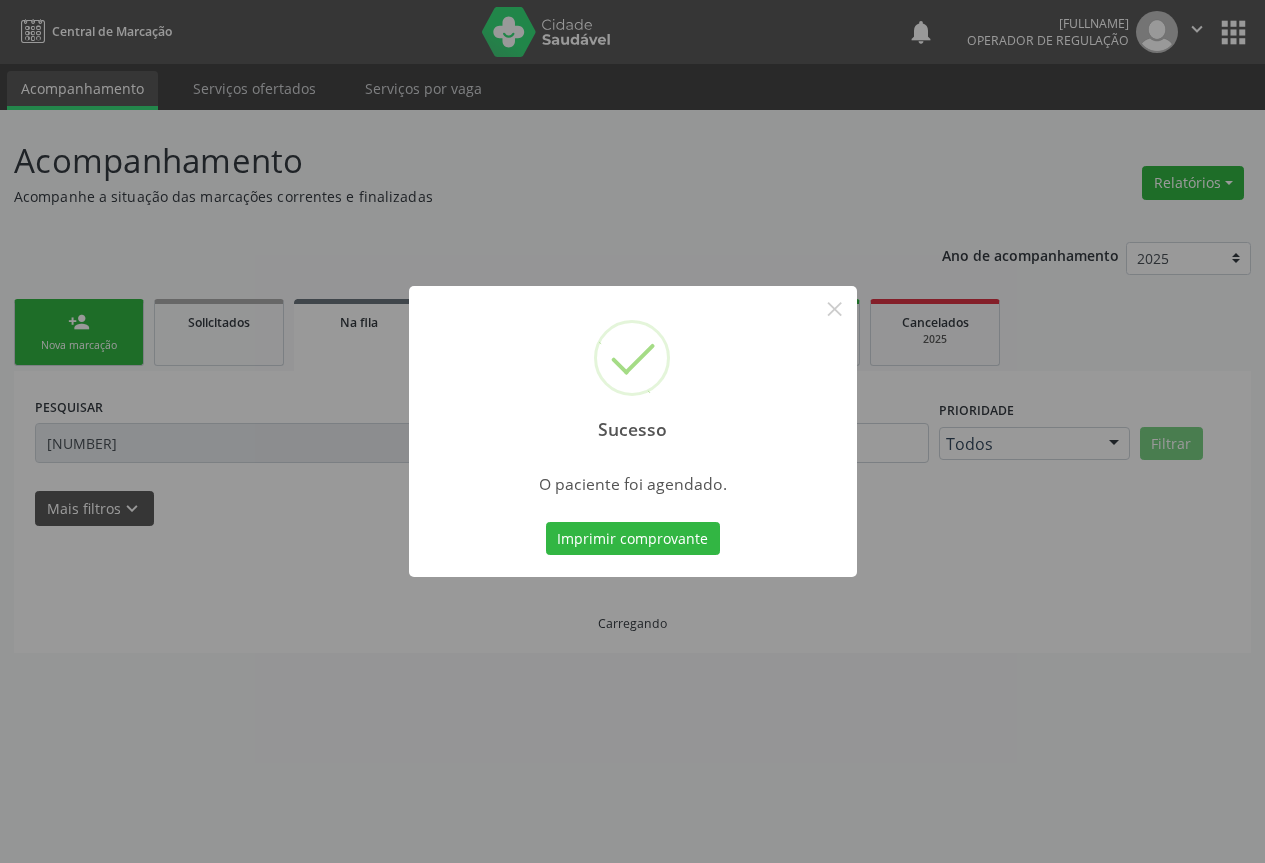 scroll, scrollTop: 0, scrollLeft: 0, axis: both 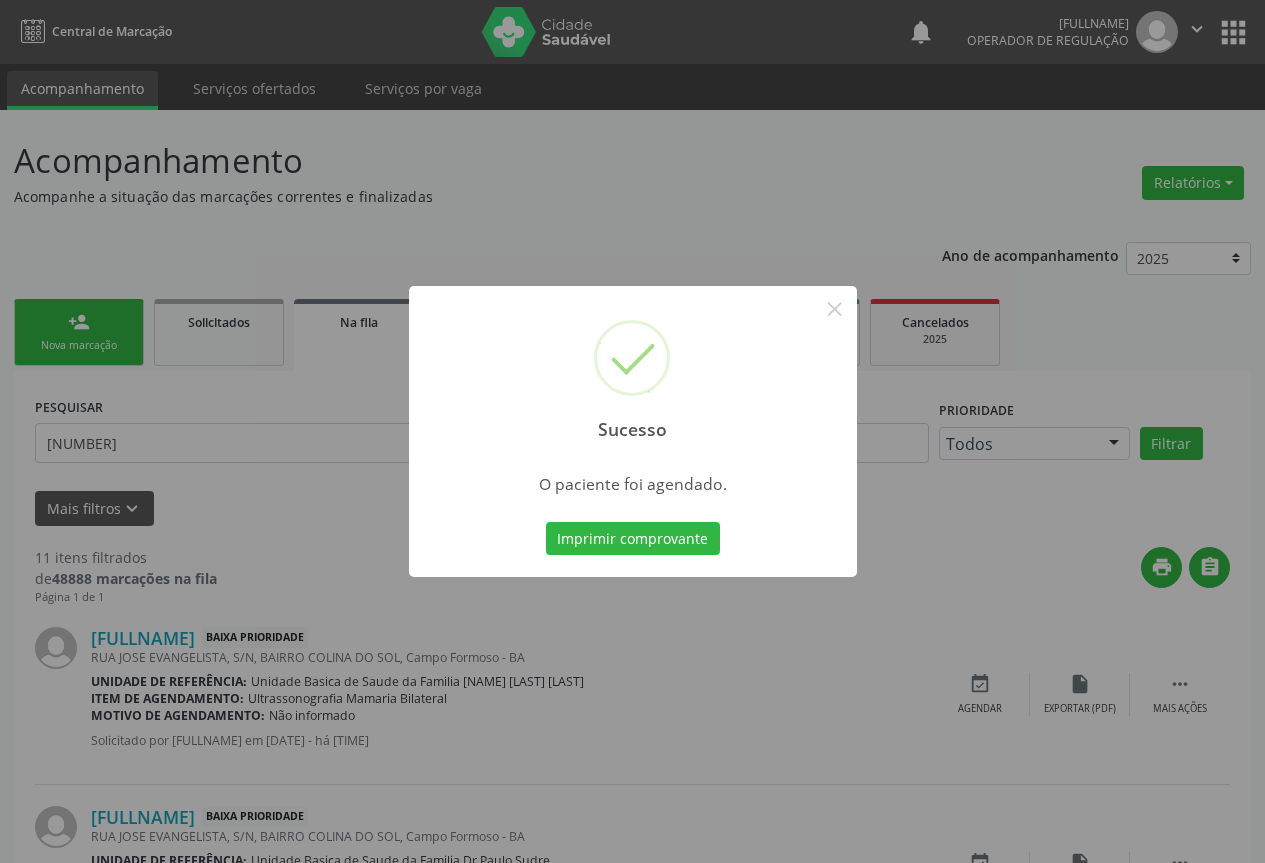 type 